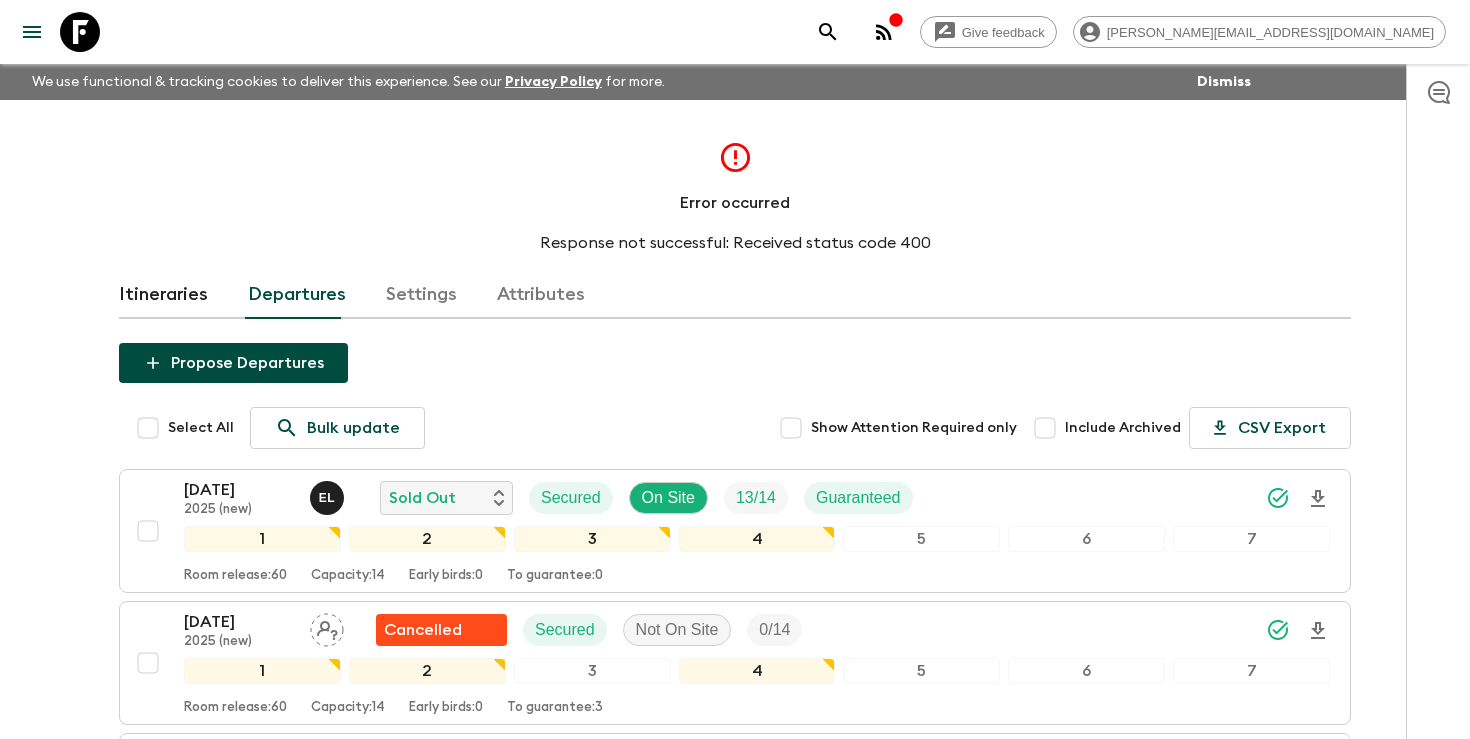 scroll, scrollTop: 503, scrollLeft: 0, axis: vertical 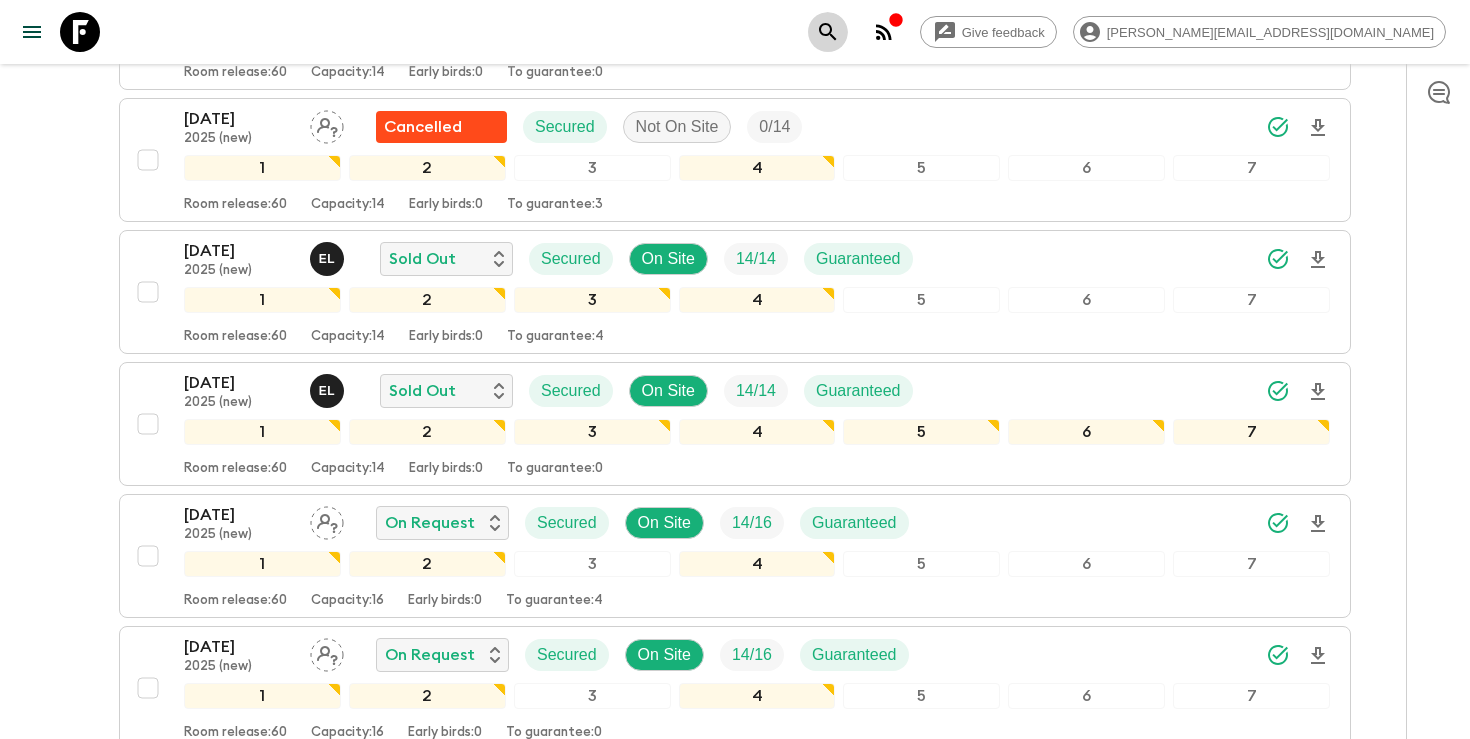 click 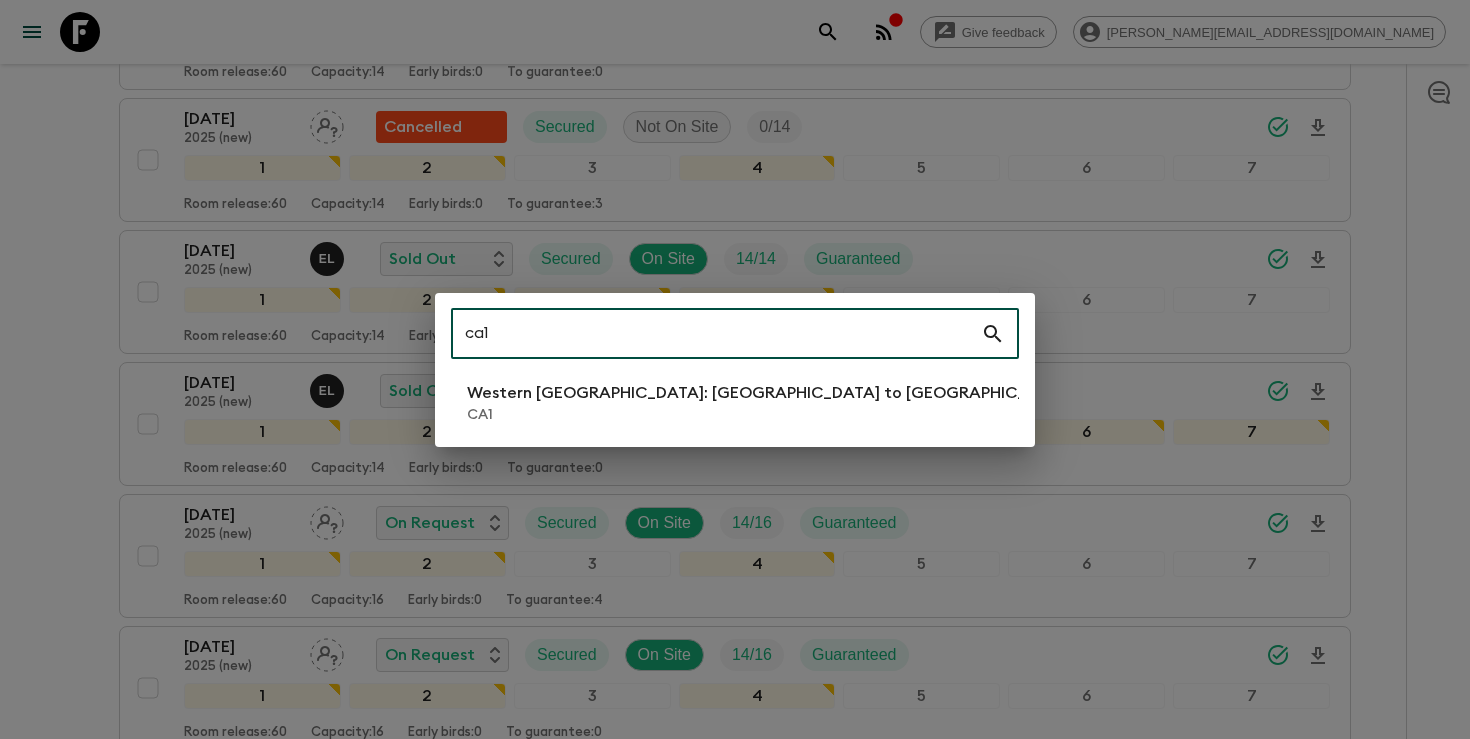 type on "ca1" 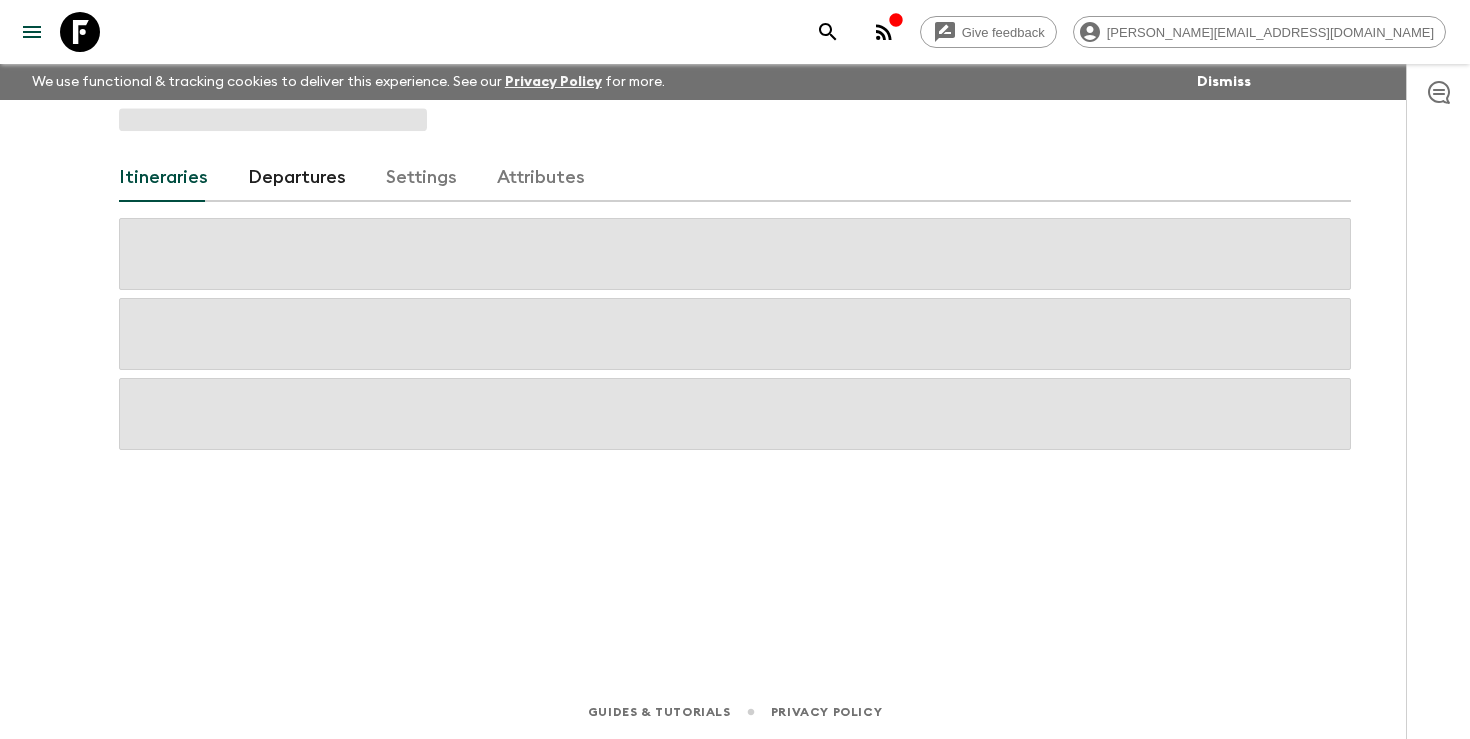 scroll, scrollTop: 0, scrollLeft: 0, axis: both 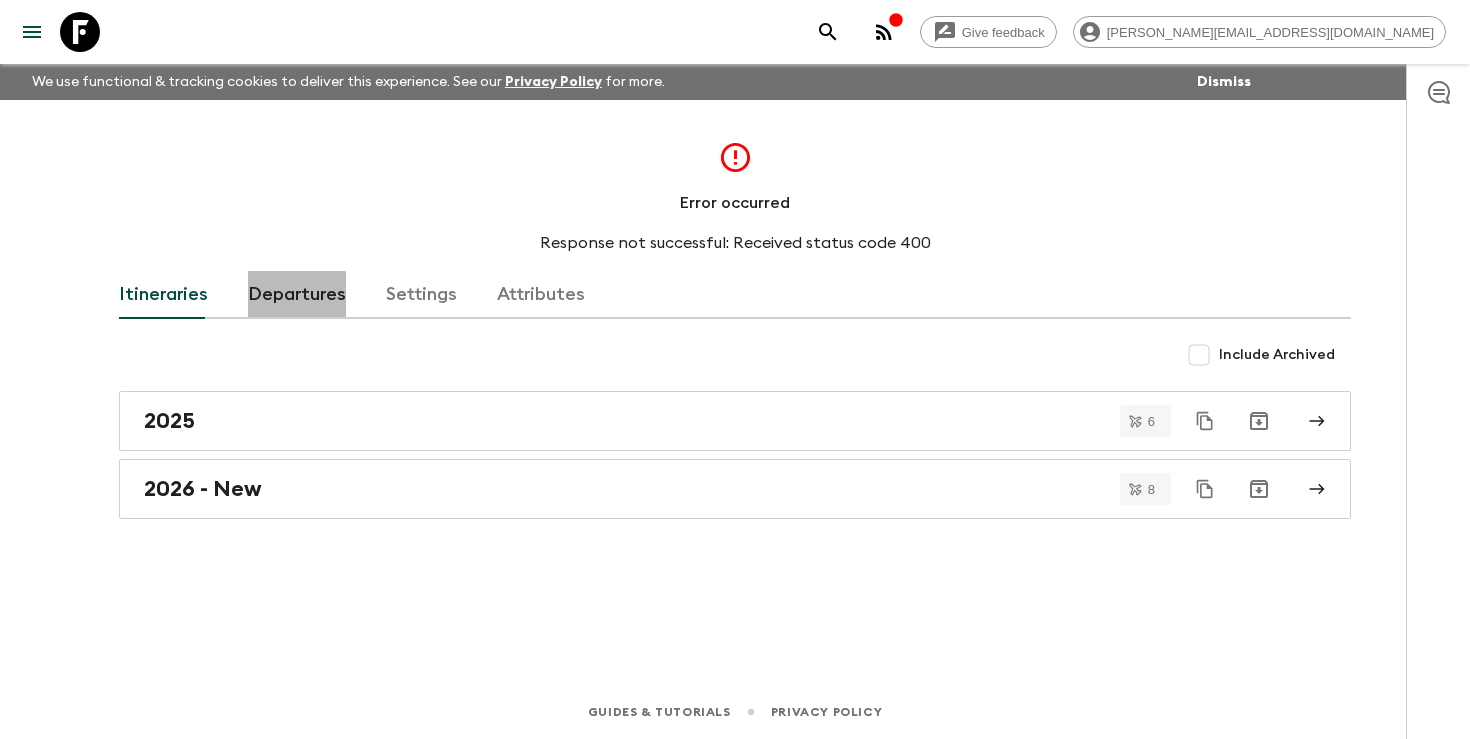 click on "Departures" at bounding box center (297, 295) 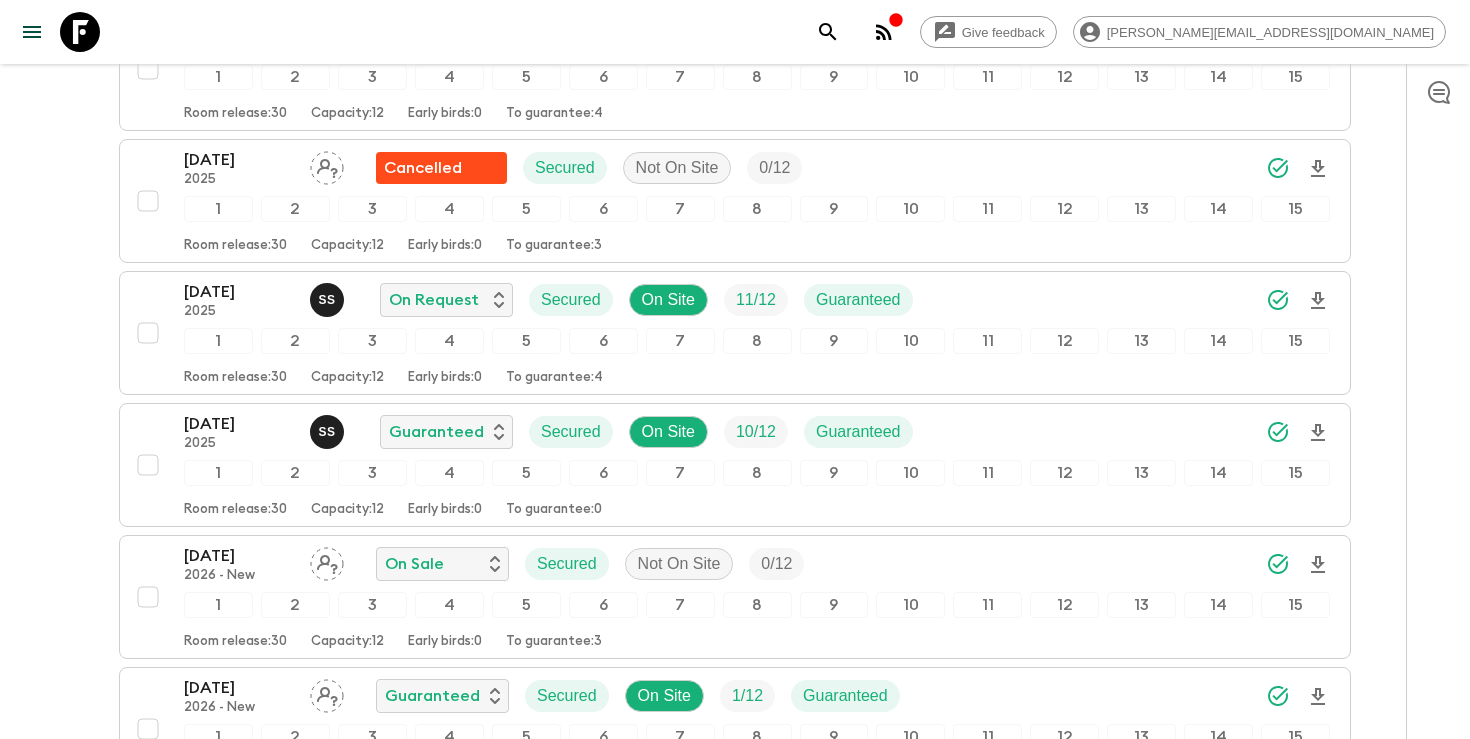 scroll, scrollTop: 1803, scrollLeft: 0, axis: vertical 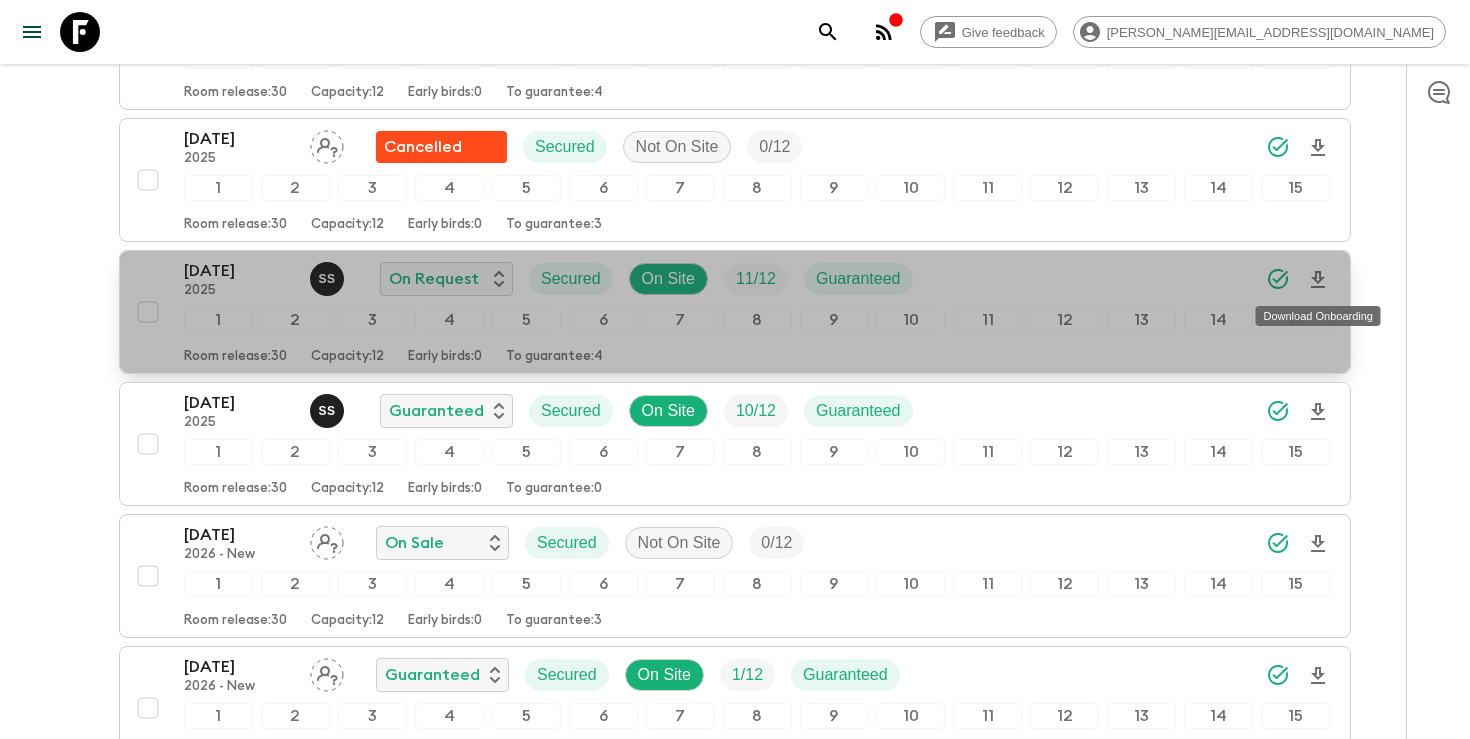 click 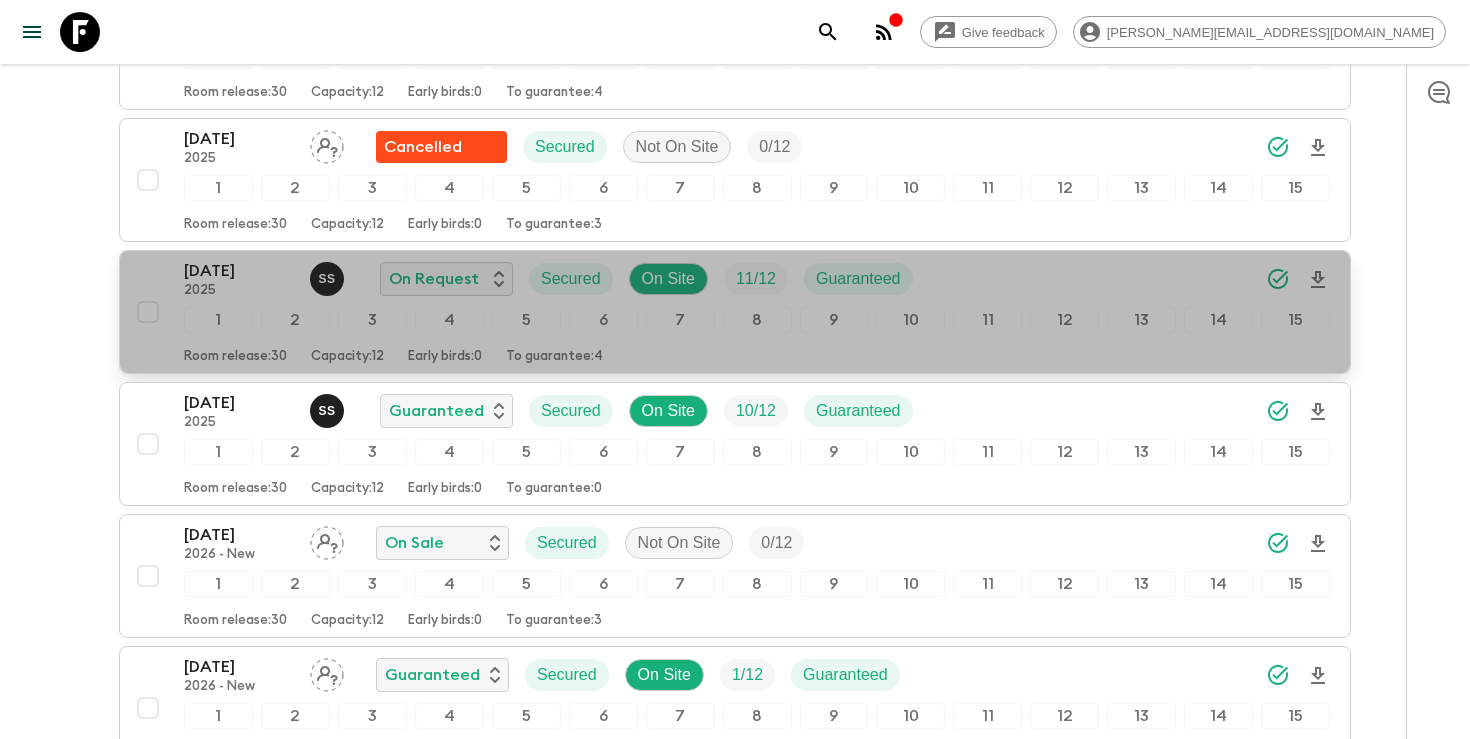 click on "[DATE]" at bounding box center [239, 271] 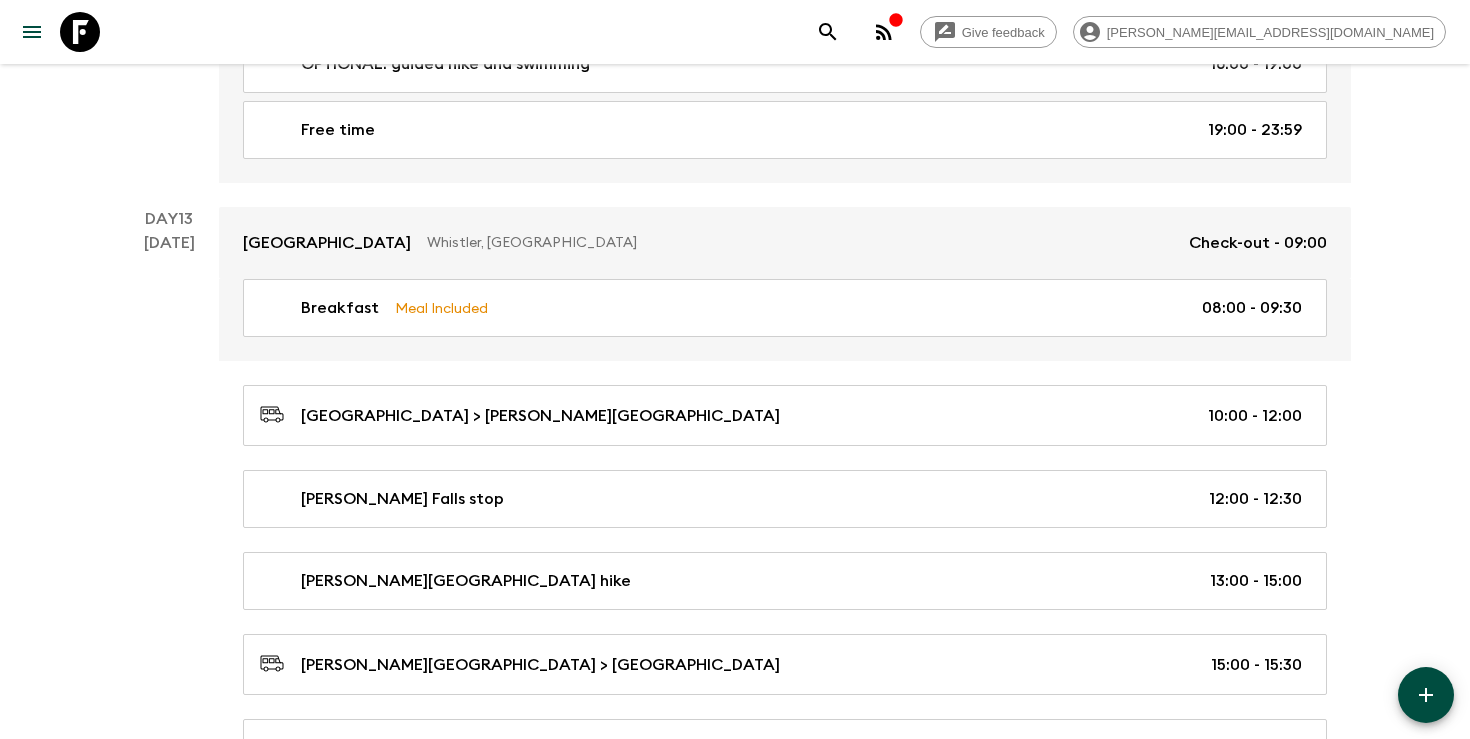 scroll, scrollTop: 6671, scrollLeft: 0, axis: vertical 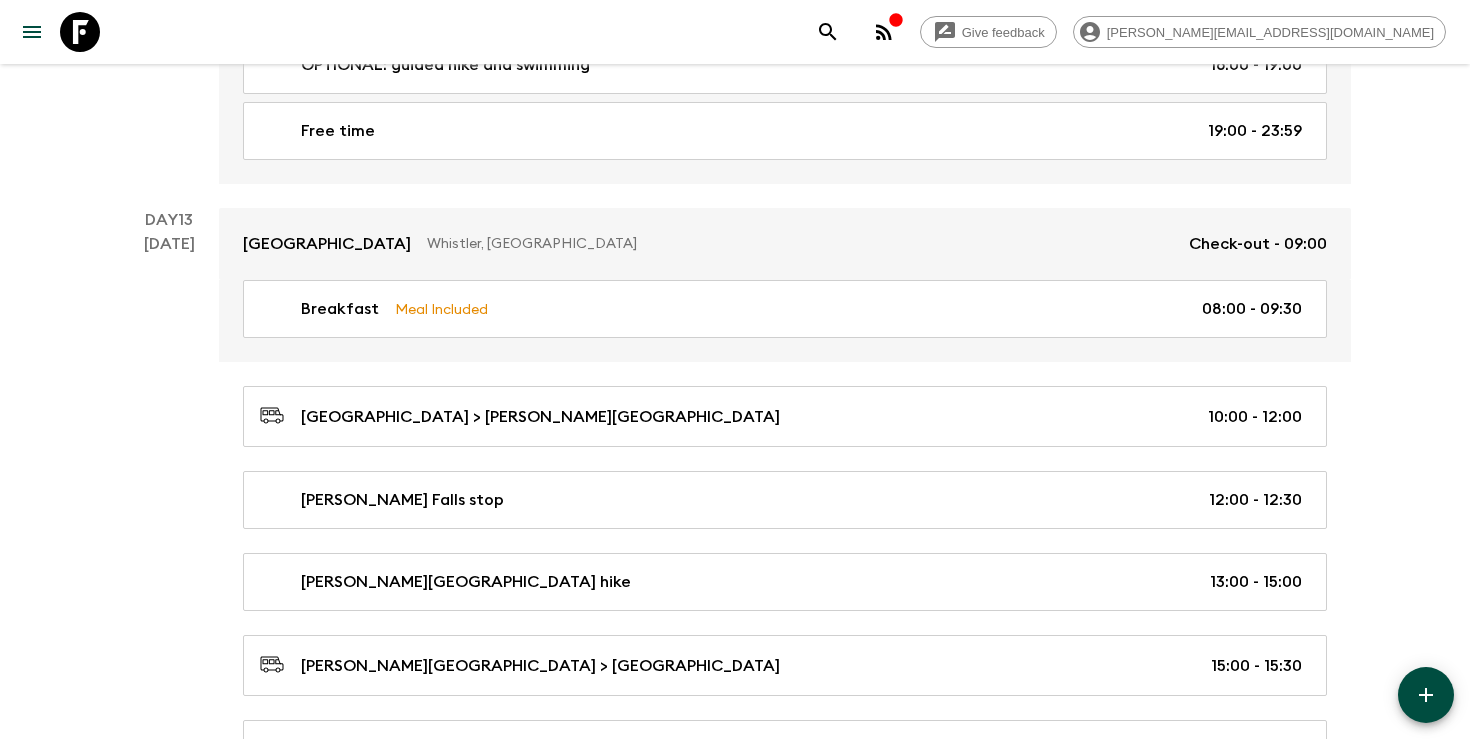 click 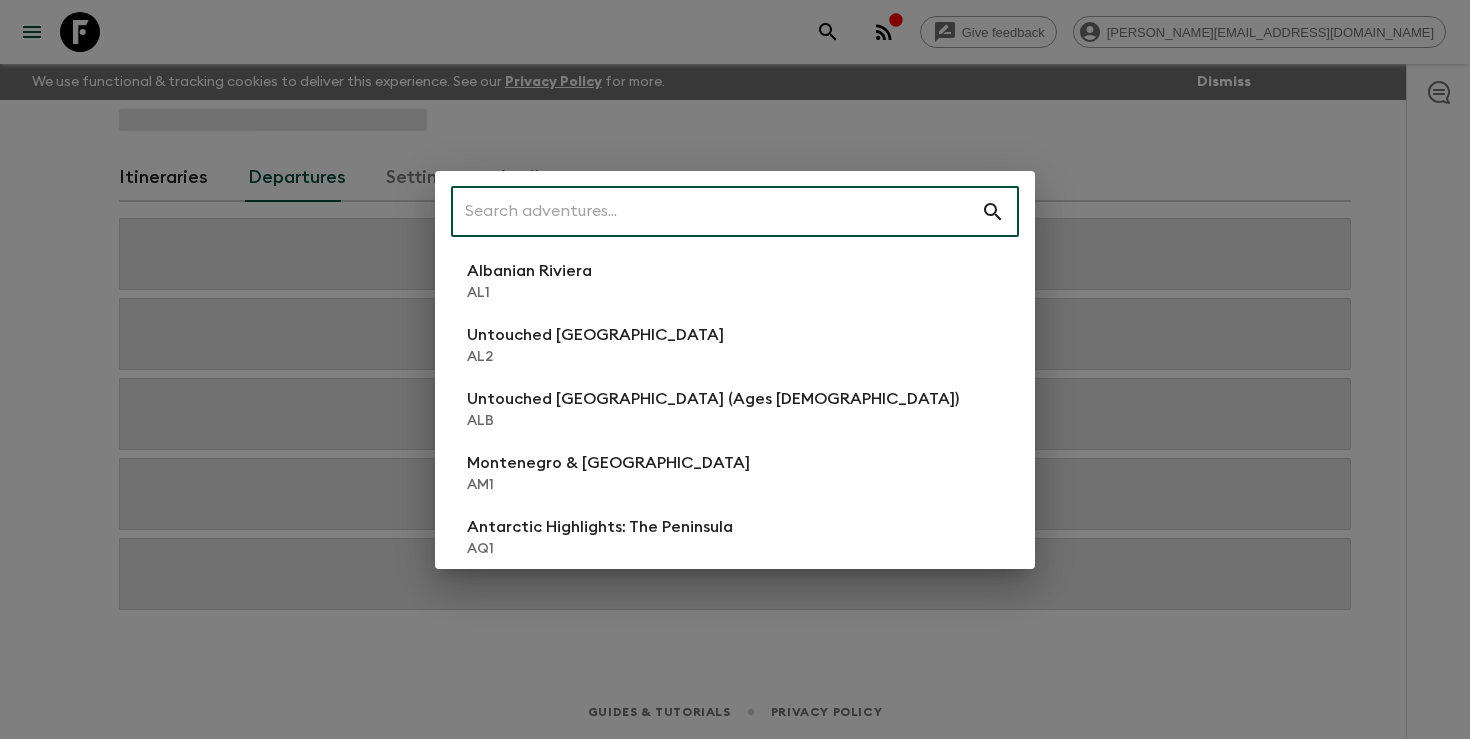 scroll, scrollTop: 0, scrollLeft: 0, axis: both 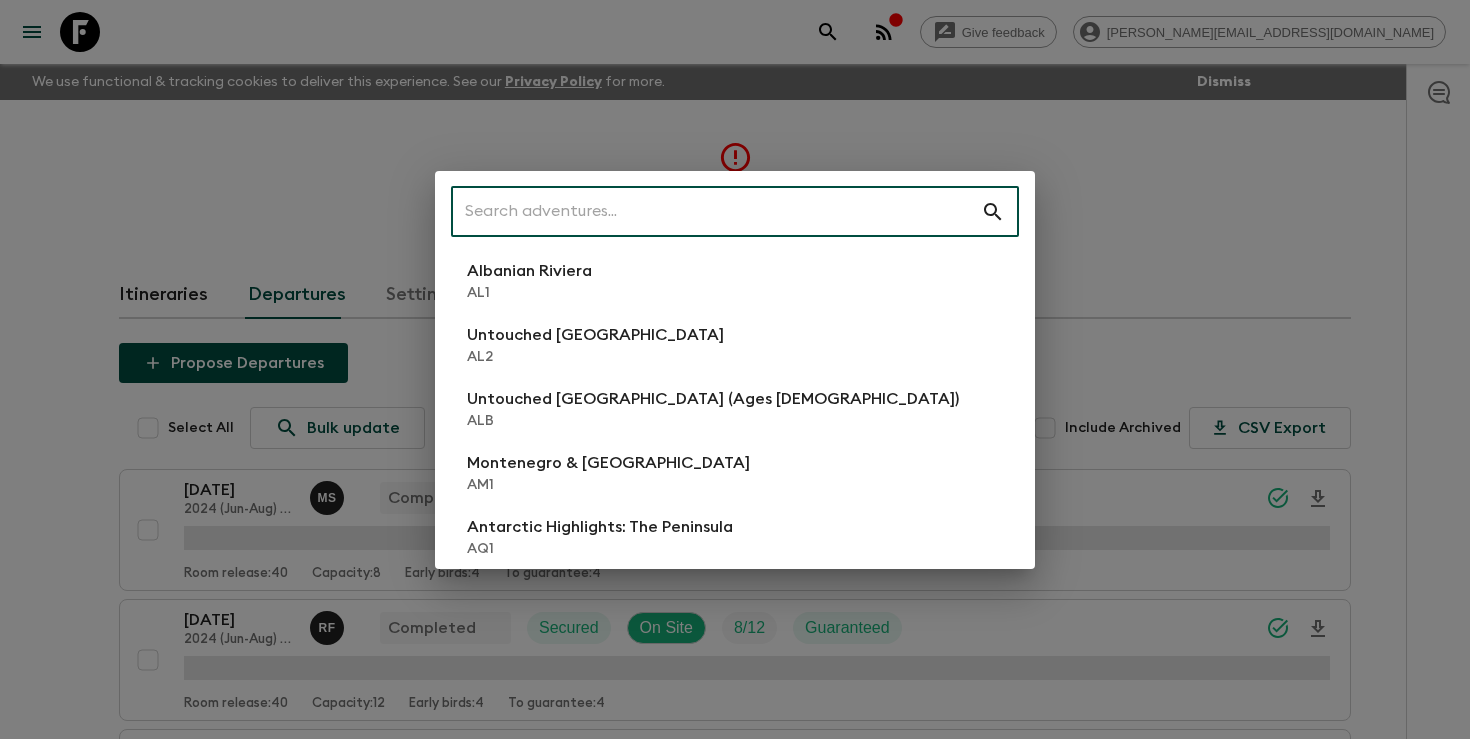 click on "​ Albanian Riviera [GEOGRAPHIC_DATA] Untouched [GEOGRAPHIC_DATA] [GEOGRAPHIC_DATA] Untouched [GEOGRAPHIC_DATA] (Ages [DEMOGRAPHIC_DATA]) ALB [GEOGRAPHIC_DATA] & [GEOGRAPHIC_DATA] AM1 Antarctic Highlights: The Peninsula AQ1 Antarctic Circle: Ultimate Expedition AQ2 Antarctic Highlights: The Peninsula (Ages [DEMOGRAPHIC_DATA]) AQA Ultimate Argentina AR1 Ultimate Argentina (Ages [DEMOGRAPHIC_DATA]) ARA [GEOGRAPHIC_DATA] & [GEOGRAPHIC_DATA]: [GEOGRAPHIC_DATA] to [GEOGRAPHIC_DATA] [GEOGRAPHIC_DATA] [GEOGRAPHIC_DATA] & [GEOGRAPHIC_DATA] [GEOGRAPHIC_DATA] [GEOGRAPHIC_DATA] & [GEOGRAPHIC_DATA] (Ages [DEMOGRAPHIC_DATA]) [GEOGRAPHIC_DATA] [GEOGRAPHIC_DATA]: [GEOGRAPHIC_DATA], [GEOGRAPHIC_DATA] & Beyond AU1 [GEOGRAPHIC_DATA]: [GEOGRAPHIC_DATA], [GEOGRAPHIC_DATA] & Beyond (Ages [DEMOGRAPHIC_DATA]) AUA [GEOGRAPHIC_DATA] BM1 [GEOGRAPHIC_DATA]: [GEOGRAPHIC_DATA] & [GEOGRAPHIC_DATA] BO1 [GEOGRAPHIC_DATA]: [GEOGRAPHIC_DATA] & [GEOGRAPHIC_DATA] (Ages [DEMOGRAPHIC_DATA]) BOA [GEOGRAPHIC_DATA] Icons: [GEOGRAPHIC_DATA] to [GEOGRAPHIC_DATA] [GEOGRAPHIC_DATA]: [GEOGRAPHIC_DATA], Paraty & the Pantanal BR2 Immersive [GEOGRAPHIC_DATA] BR3 TA1 TA1 [GEOGRAPHIC_DATA]: Jungles, Mayans & Manatees BZ1 [GEOGRAPHIC_DATA]: Jungles, Mayans & Manatees (Ages [DEMOGRAPHIC_DATA]) [GEOGRAPHIC_DATA] [GEOGRAPHIC_DATA]: [GEOGRAPHIC_DATA] to [GEOGRAPHIC_DATA] [GEOGRAPHIC_DATA] [GEOGRAPHIC_DATA]: [GEOGRAPHIC_DATA] to [GEOGRAPHIC_DATA] [GEOGRAPHIC_DATA] [GEOGRAPHIC_DATA]: [GEOGRAPHIC_DATA] to [GEOGRAPHIC_DATA] (Ages [DEMOGRAPHIC_DATA]) CLA Vibrant [GEOGRAPHIC_DATA] [GEOGRAPHIC_DATA] [GEOGRAPHIC_DATA]’s Caribbean Coast CO2 COB Untamed [GEOGRAPHIC_DATA]" at bounding box center [735, 369] 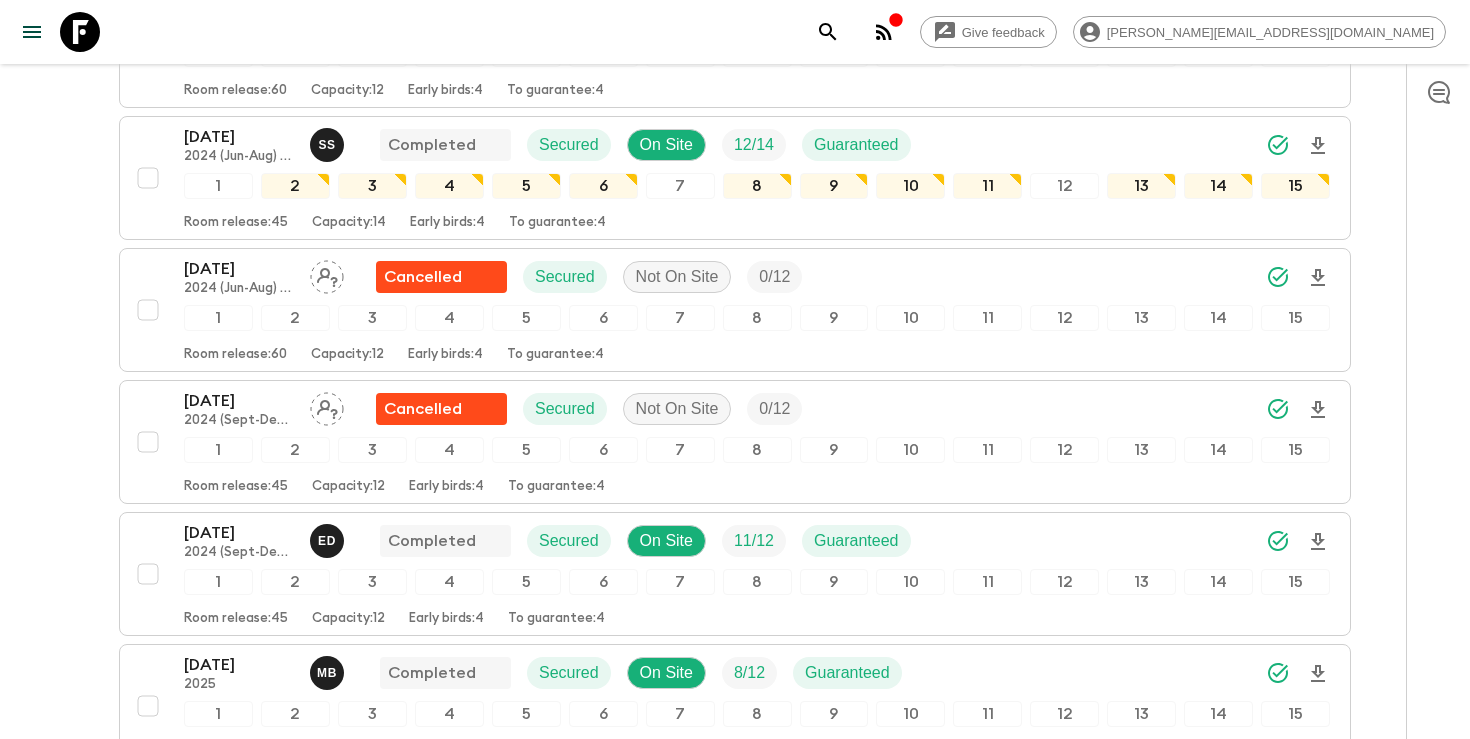 scroll, scrollTop: 1520, scrollLeft: 0, axis: vertical 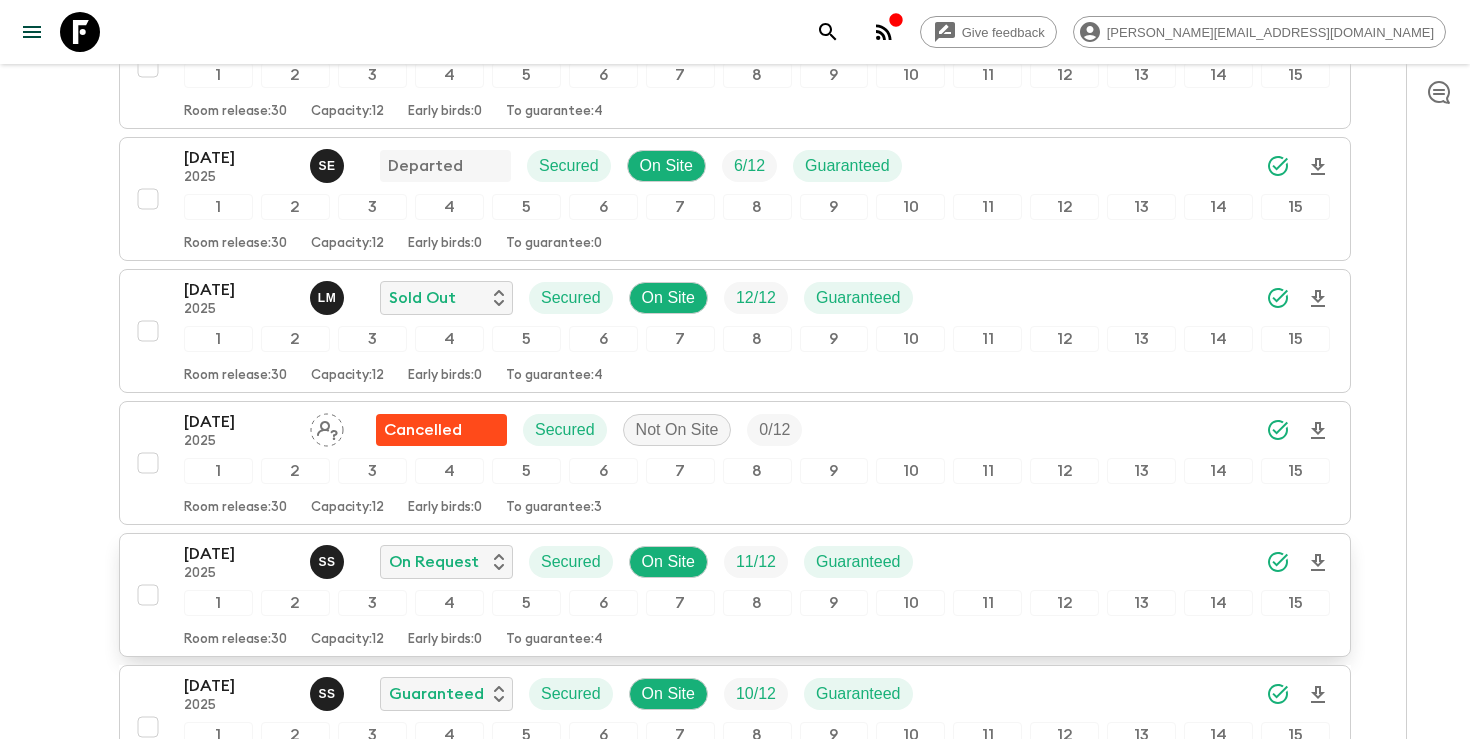 click on "[DATE] 2025 S S On Request Secured On Site 11 / 12 Guaranteed" at bounding box center (757, 562) 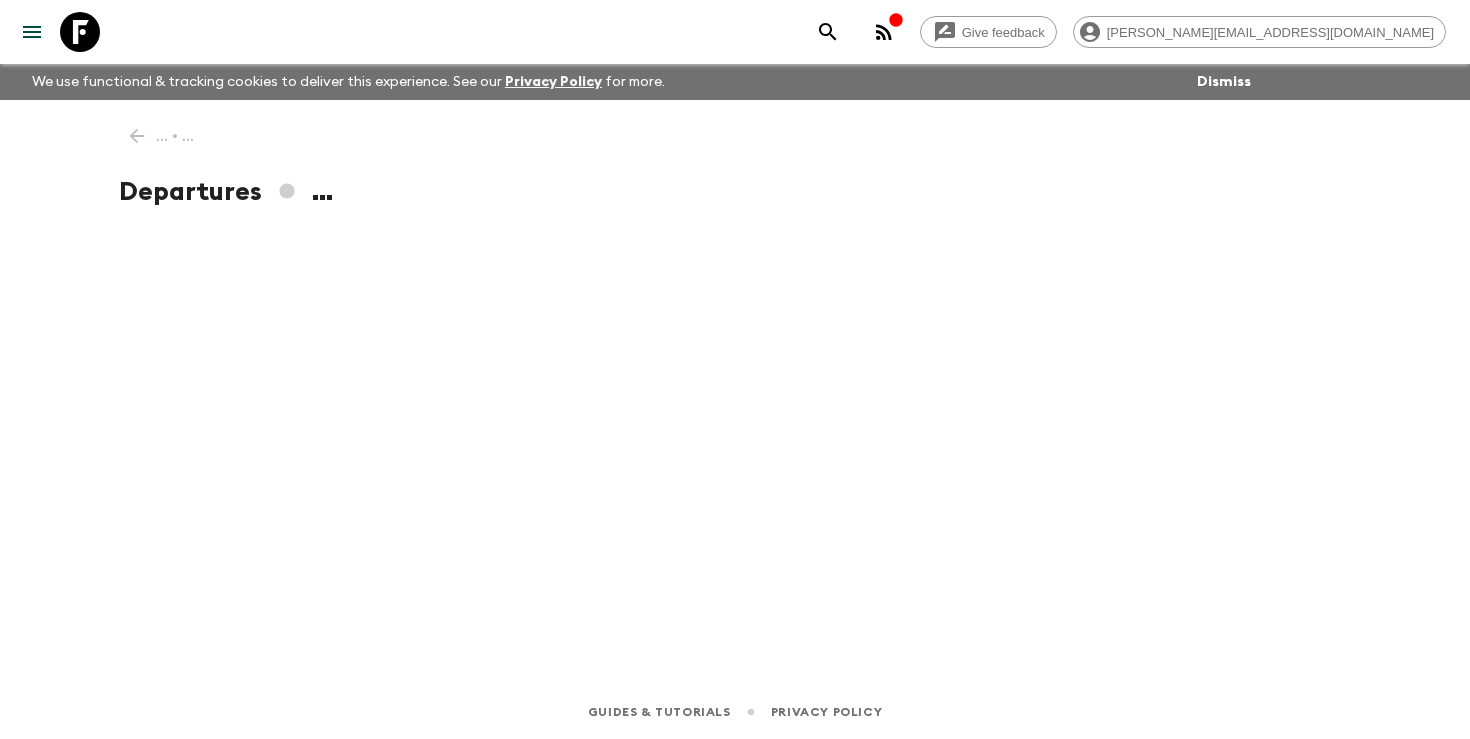 scroll, scrollTop: 0, scrollLeft: 0, axis: both 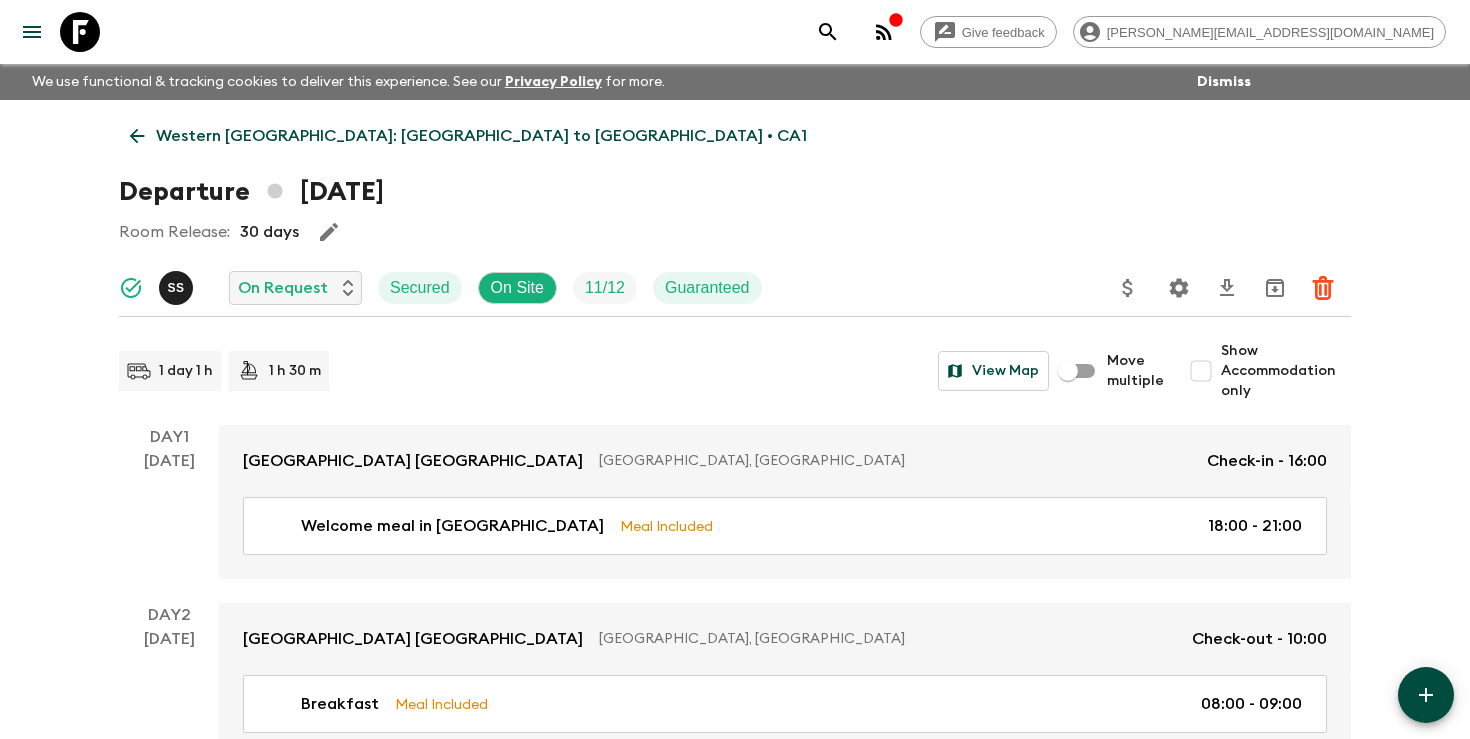 click 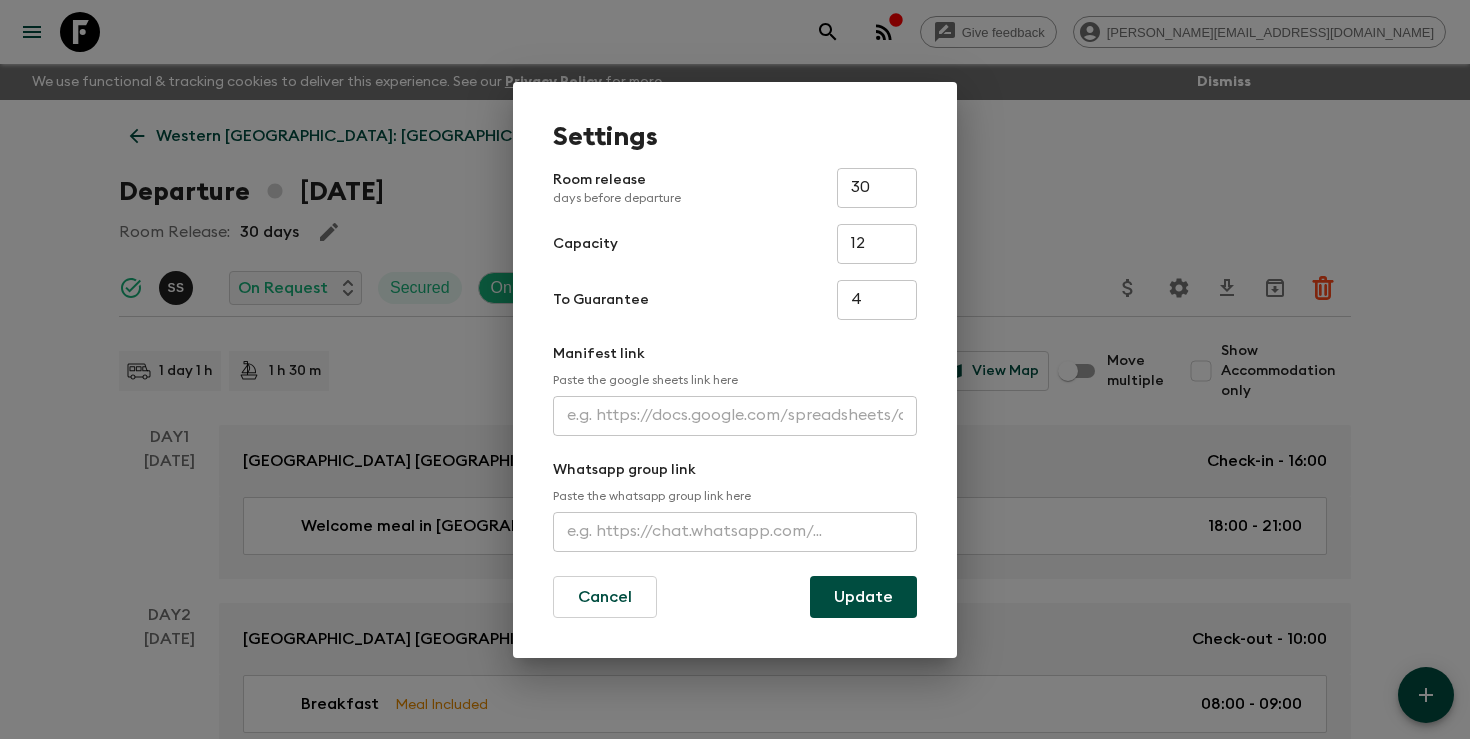 click at bounding box center (735, 416) 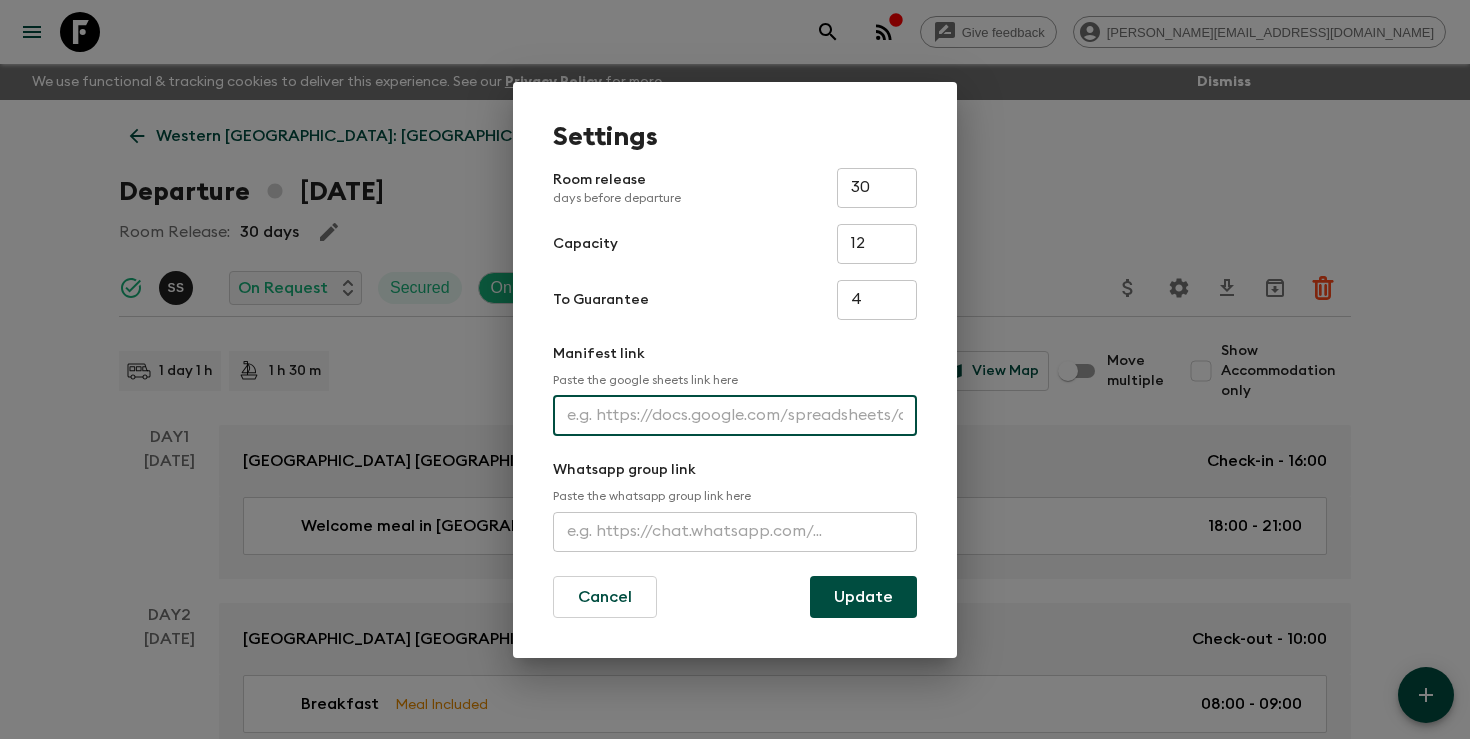 paste on "[URL][DOMAIN_NAME]" 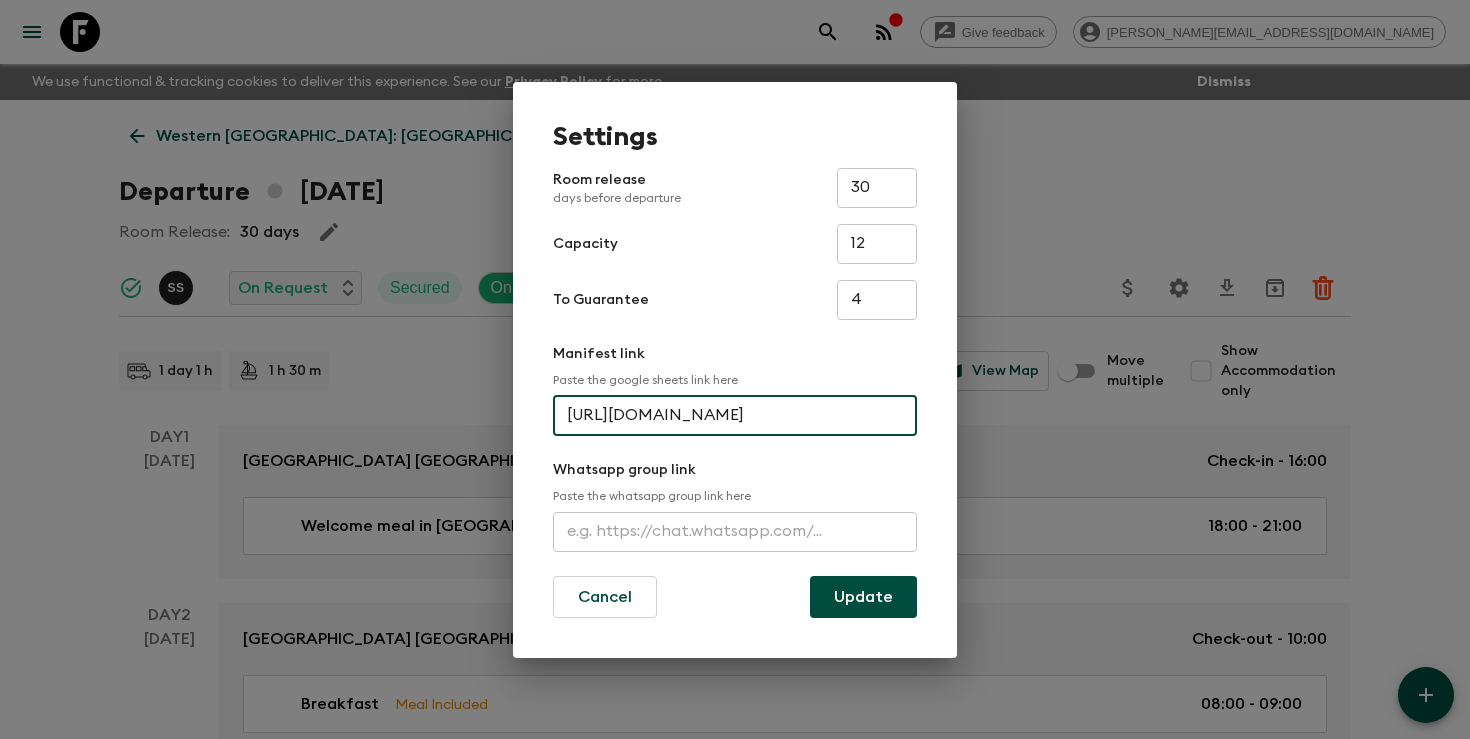 scroll, scrollTop: 0, scrollLeft: 501, axis: horizontal 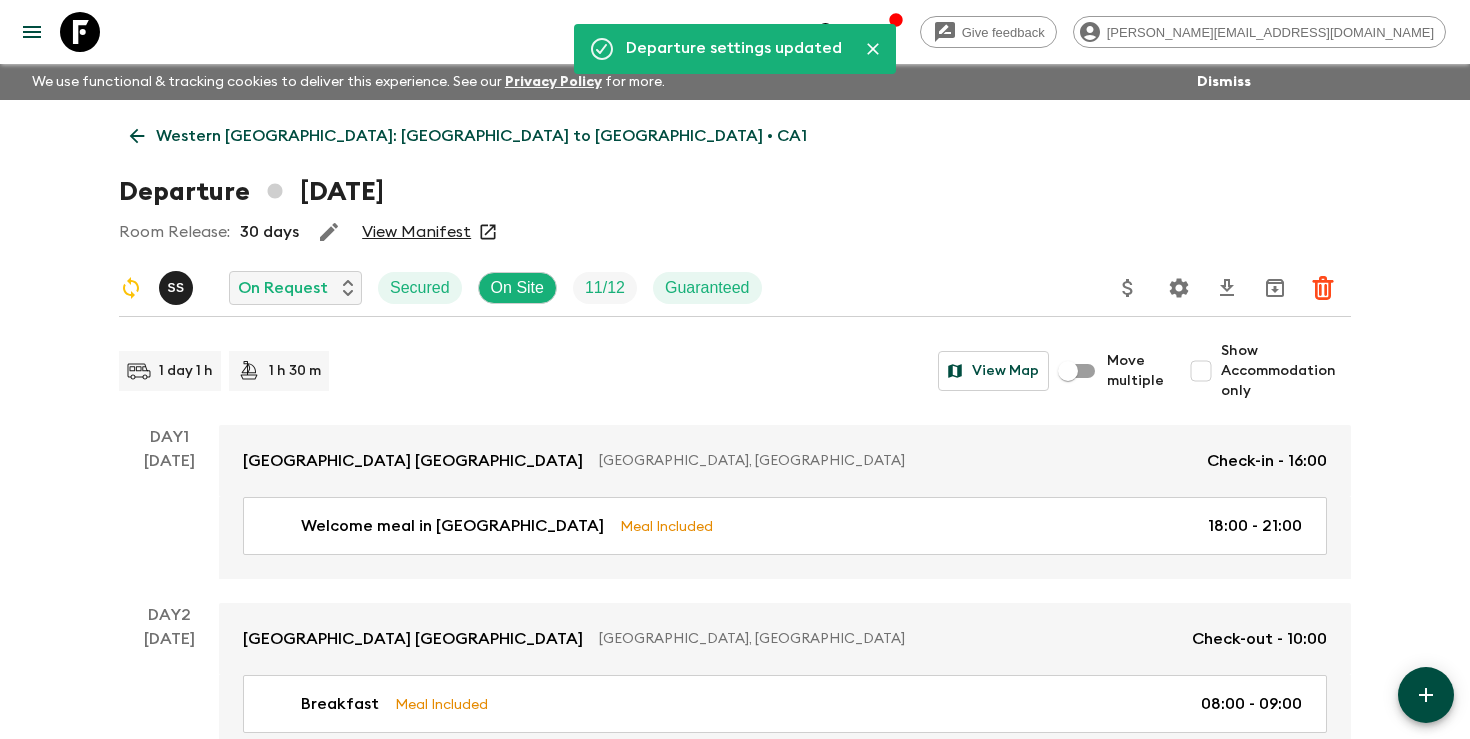 click 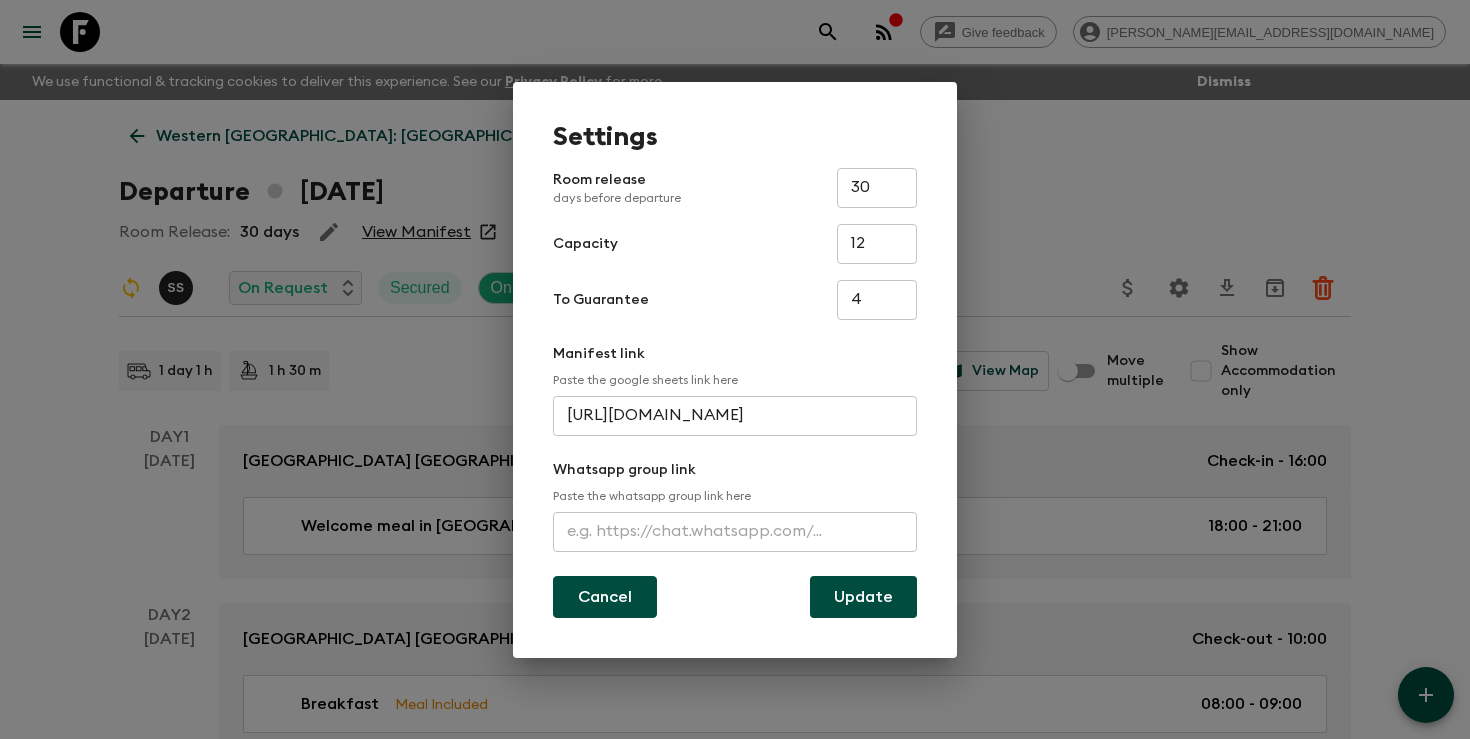 click on "Cancel" at bounding box center [605, 597] 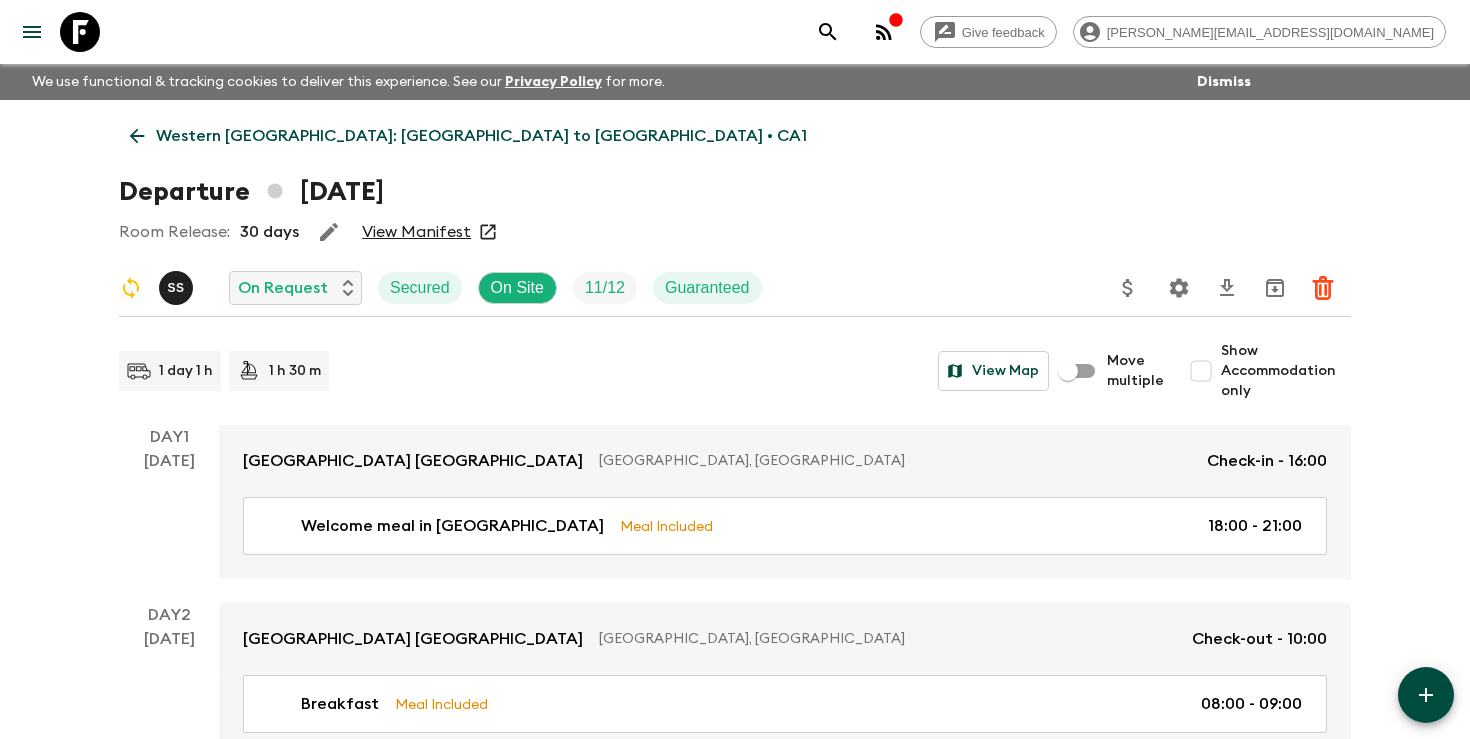 click 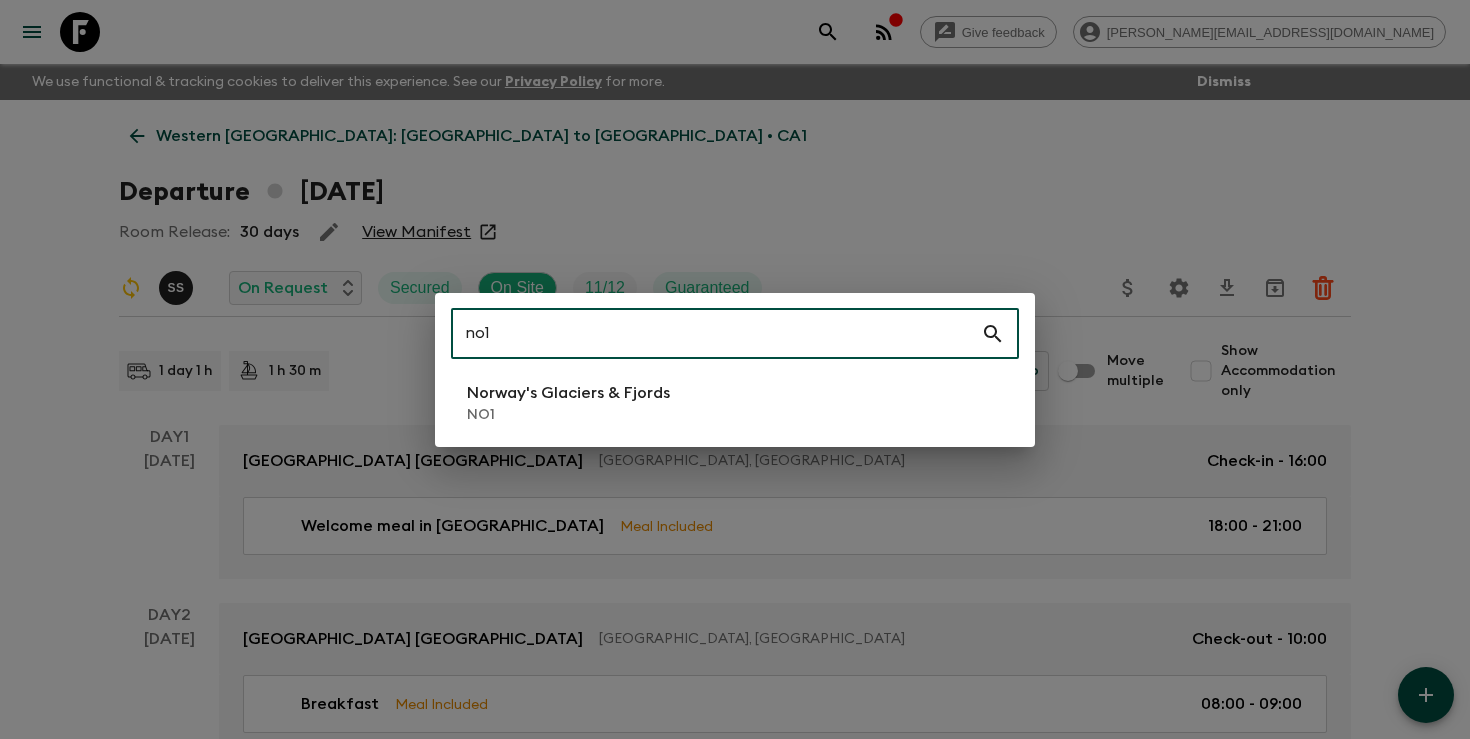 type on "no1" 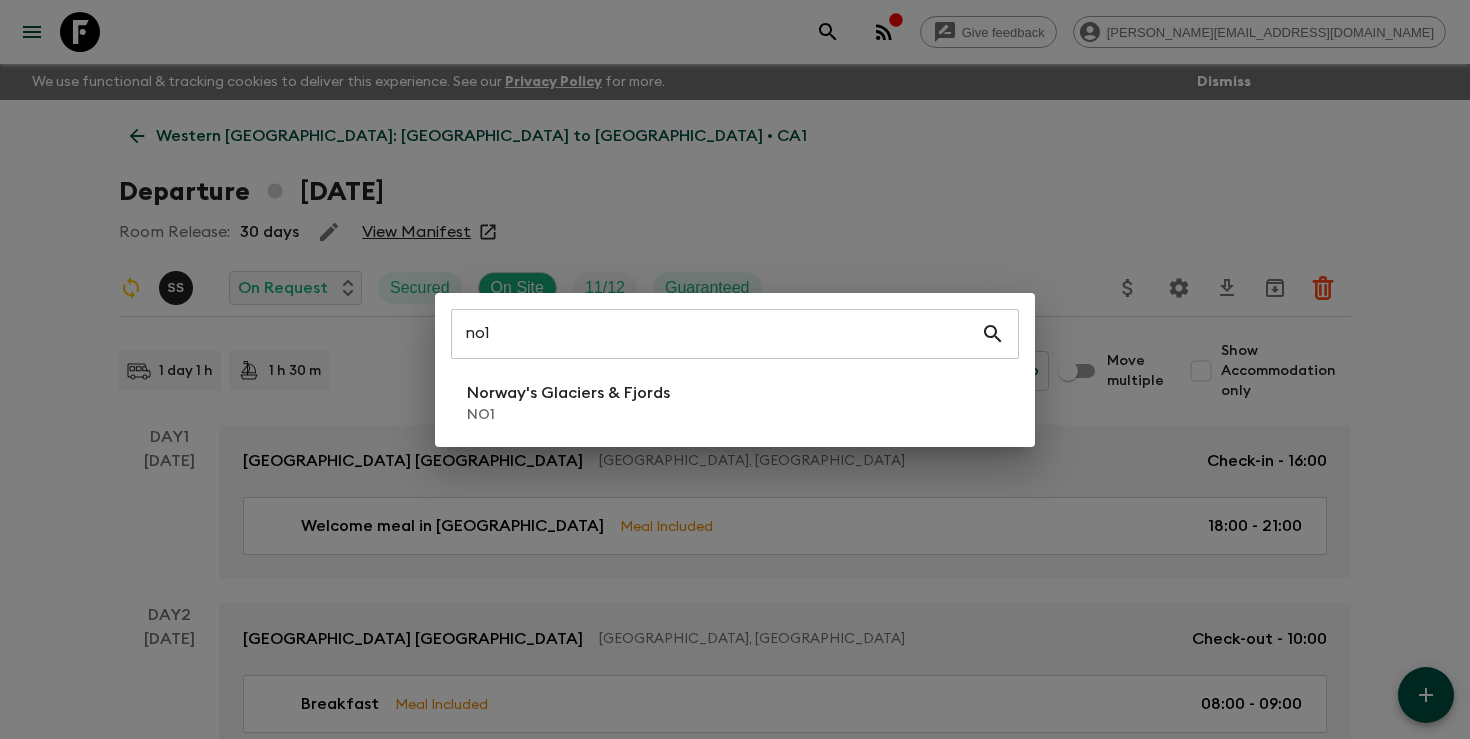 click on "NO1" at bounding box center [568, 415] 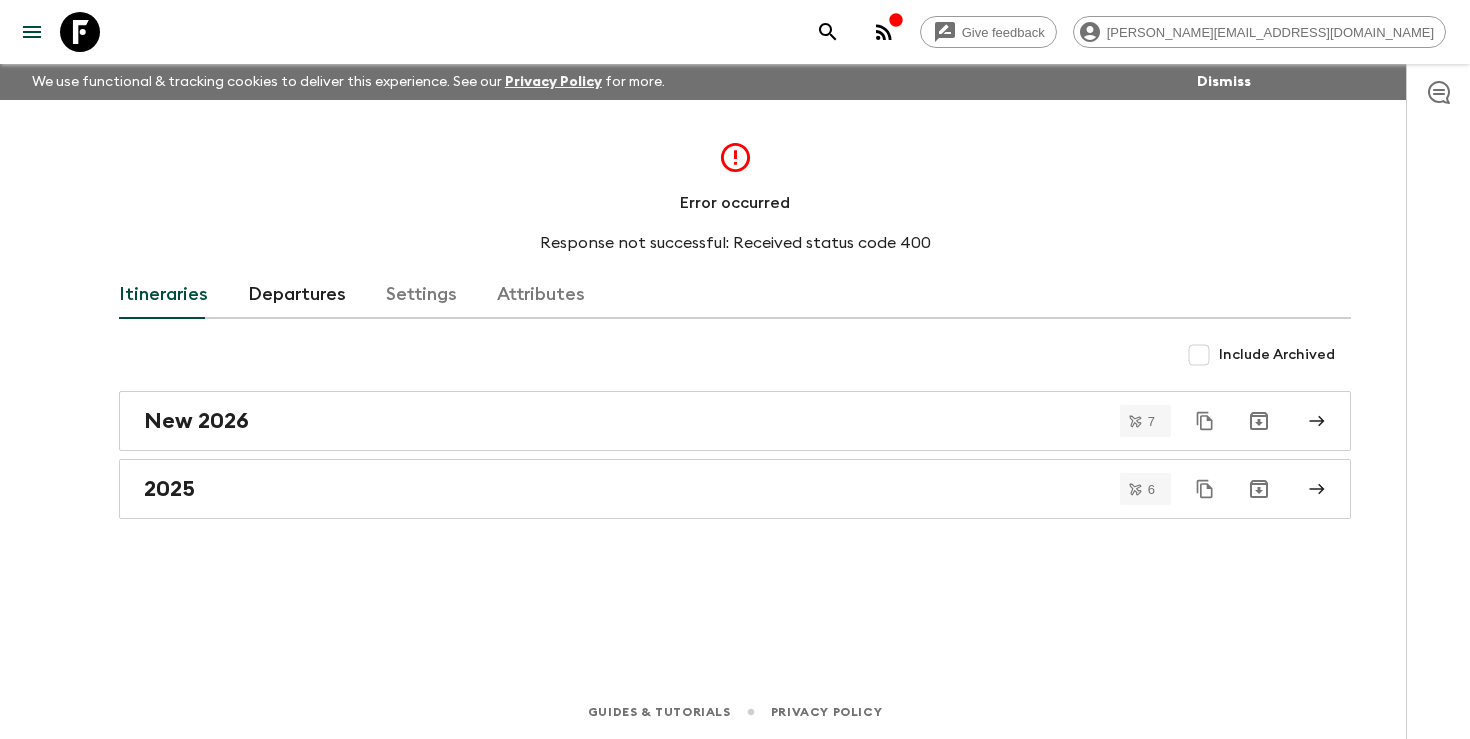 click on "Departures" at bounding box center [297, 295] 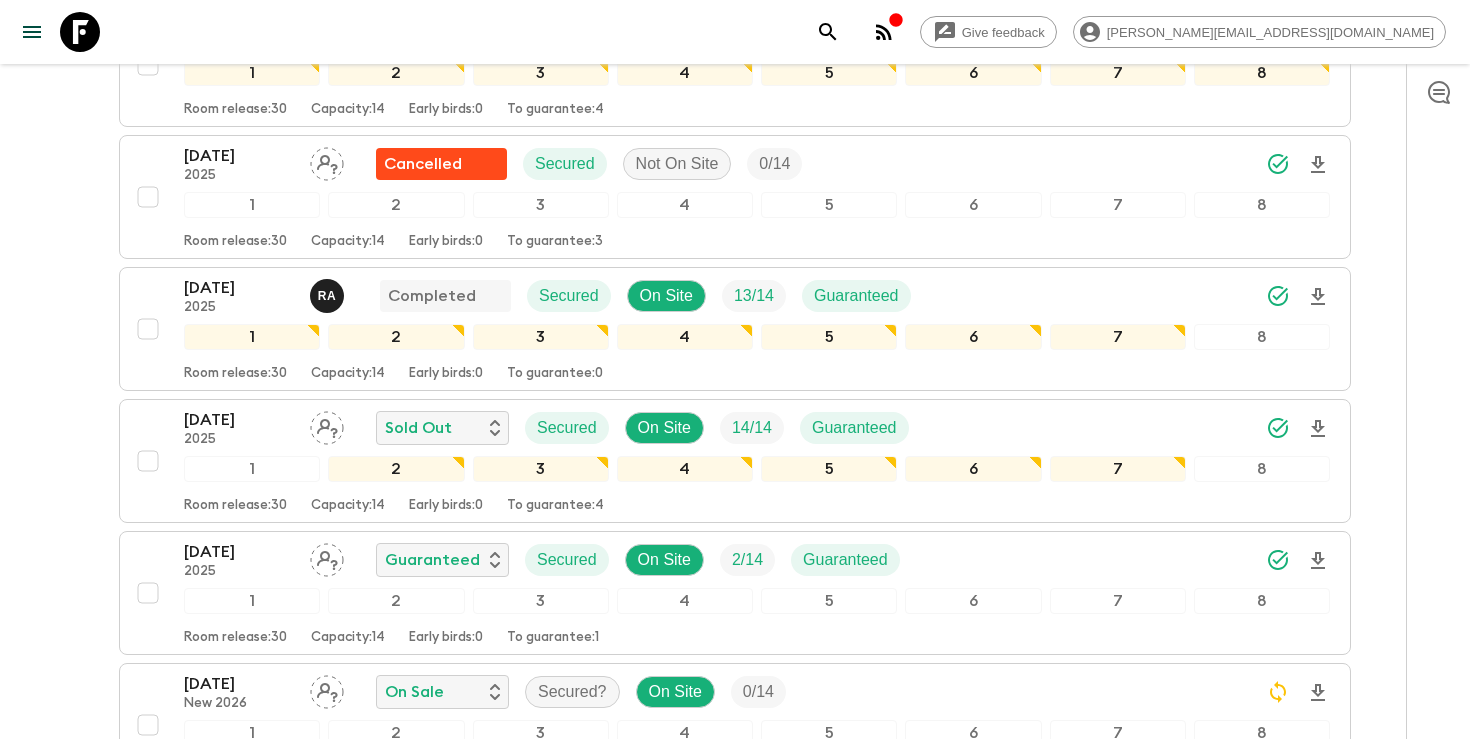 scroll, scrollTop: 1592, scrollLeft: 0, axis: vertical 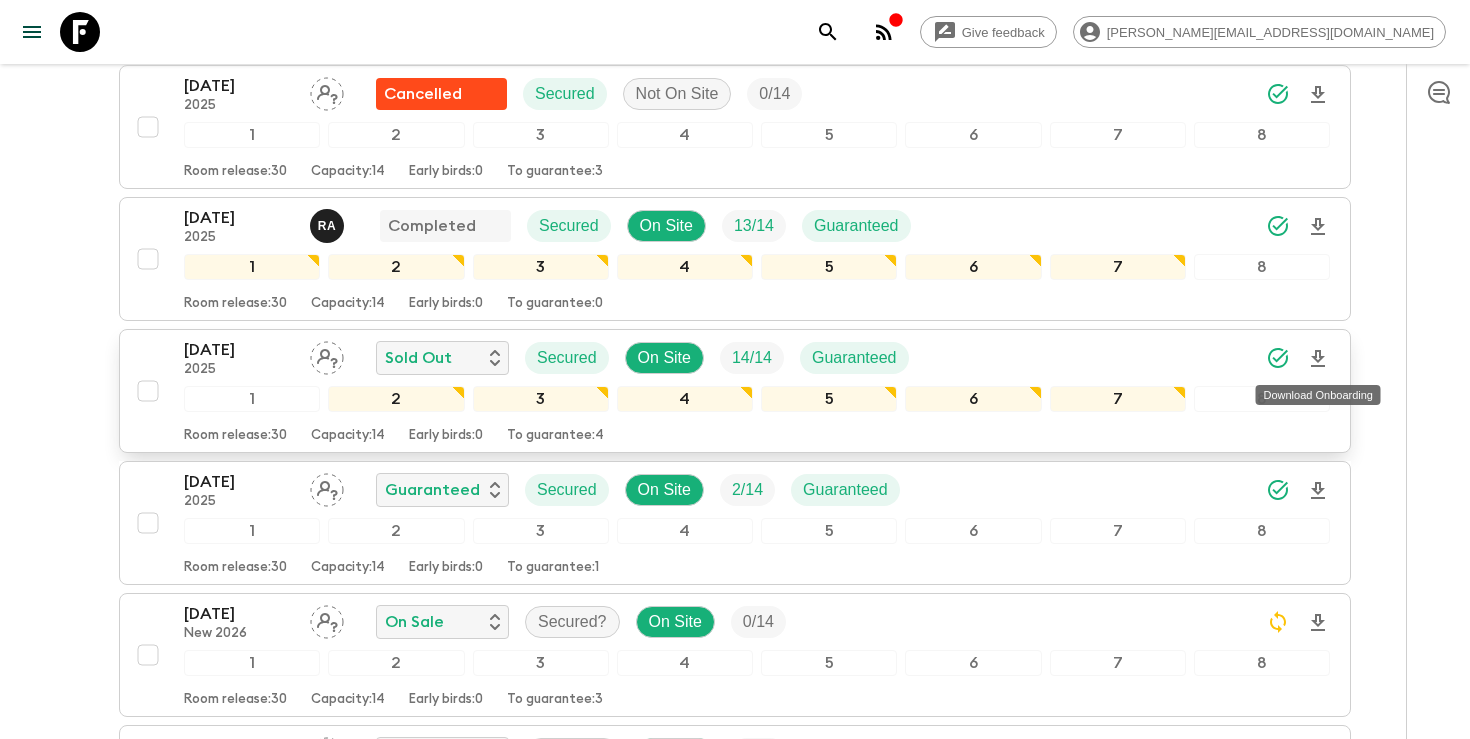 click 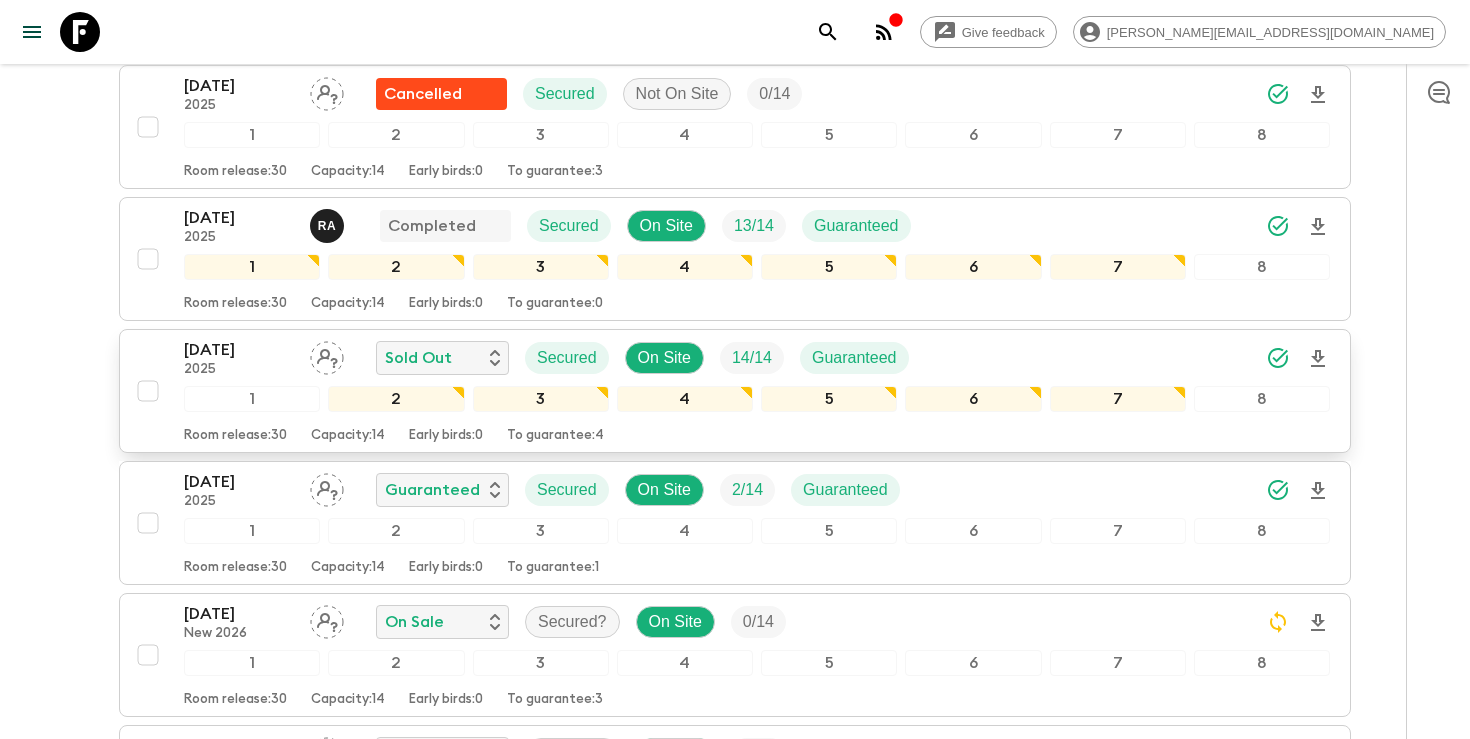 click on "[DATE] 2025 Sold Out Secured On Site 14 / 14 Guaranteed 1 2 3 4 5 6 7 8 Room release:  30 Capacity:  14 Early birds:  0 To guarantee:  4" at bounding box center [729, 391] 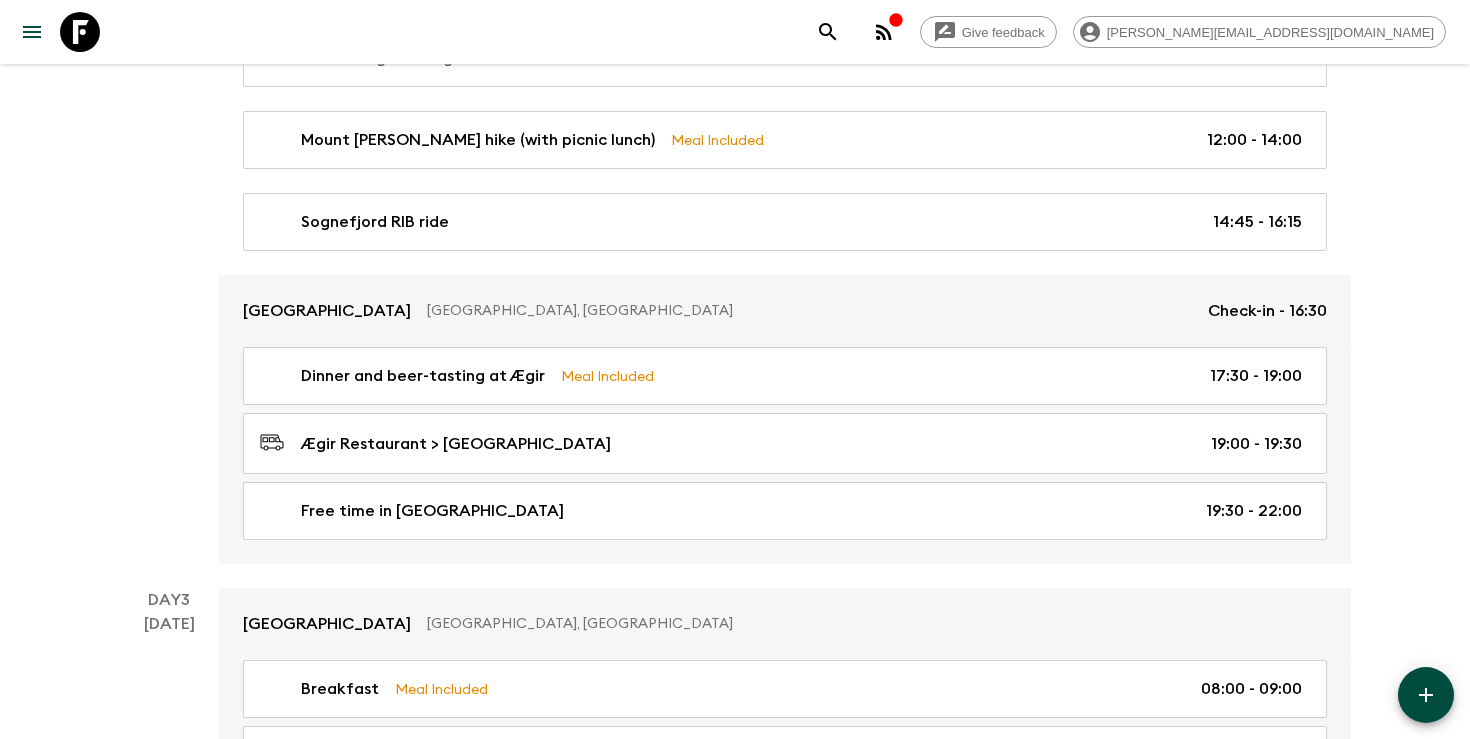 scroll, scrollTop: 0, scrollLeft: 0, axis: both 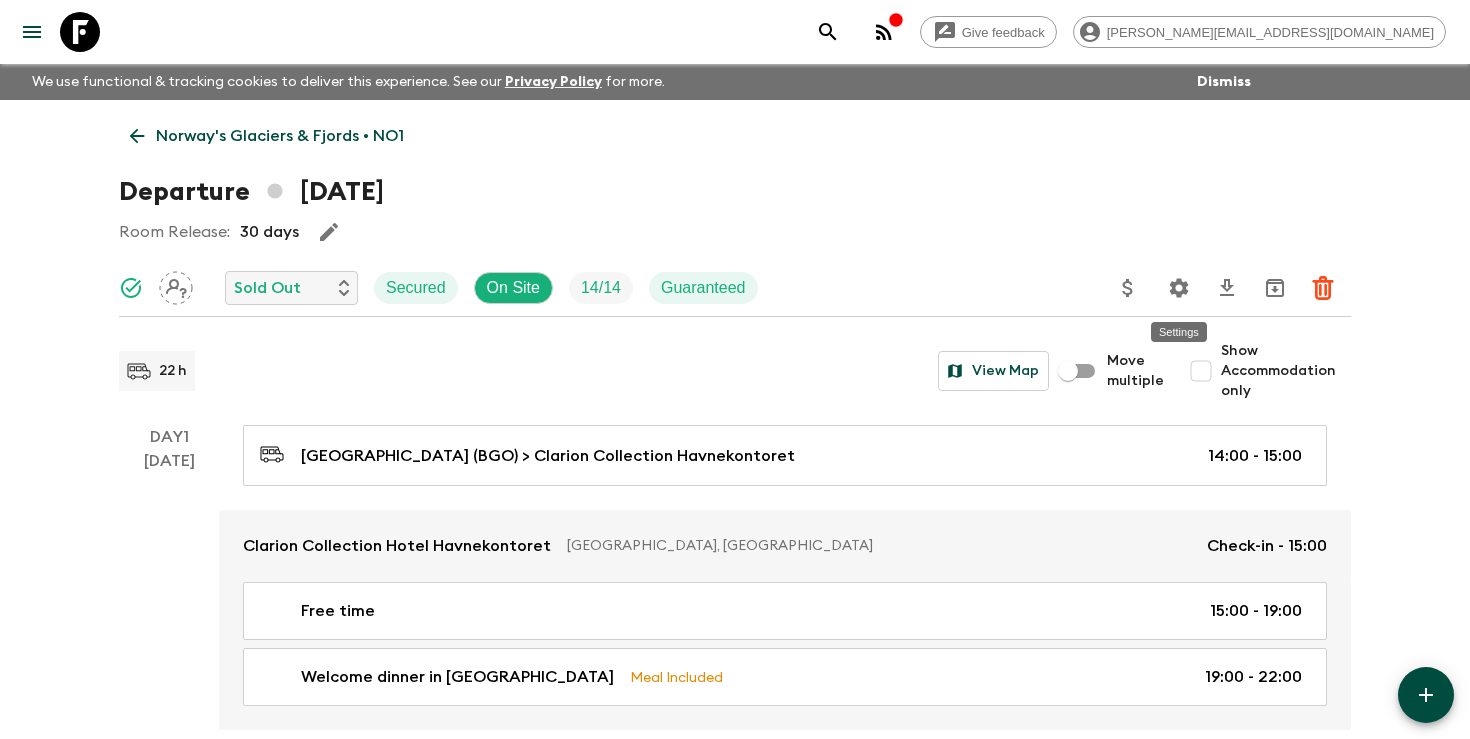 click 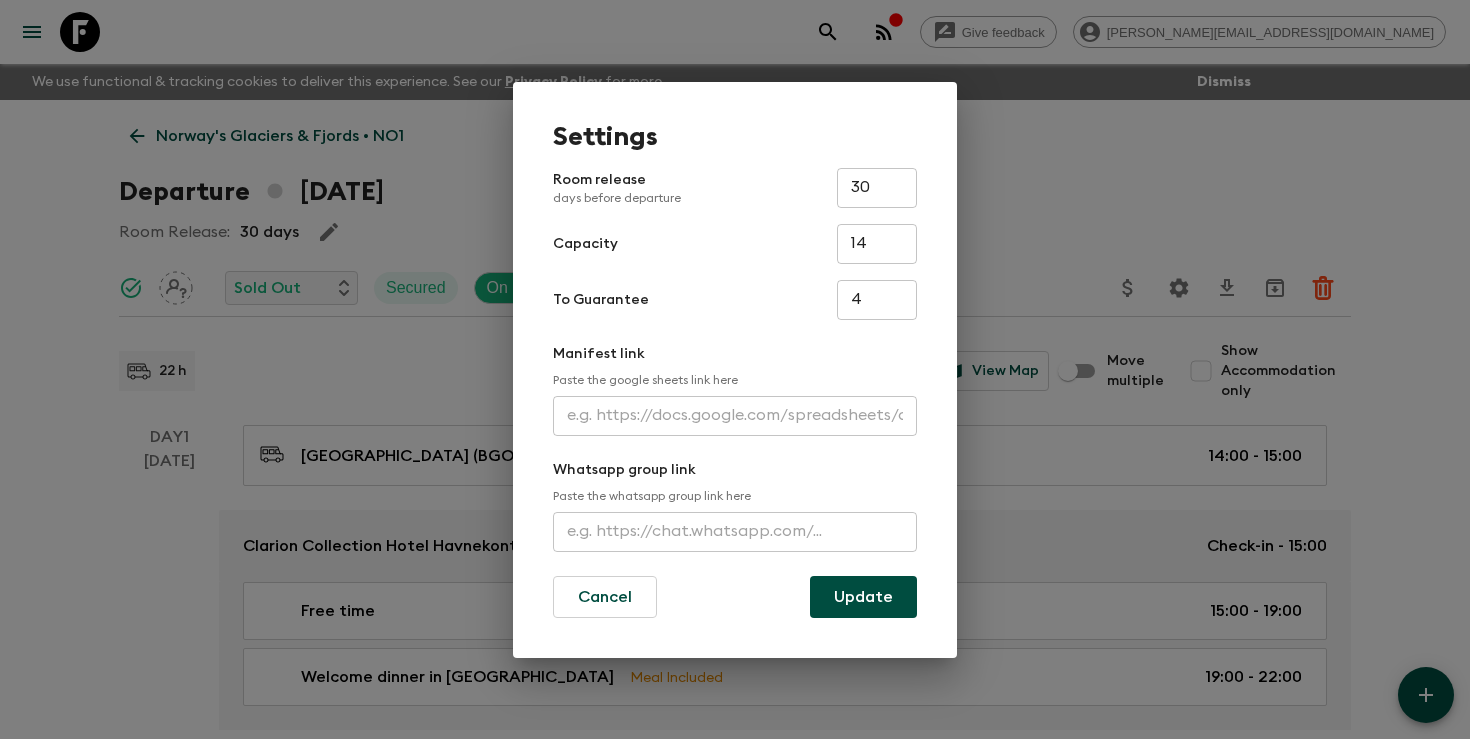 click at bounding box center [735, 416] 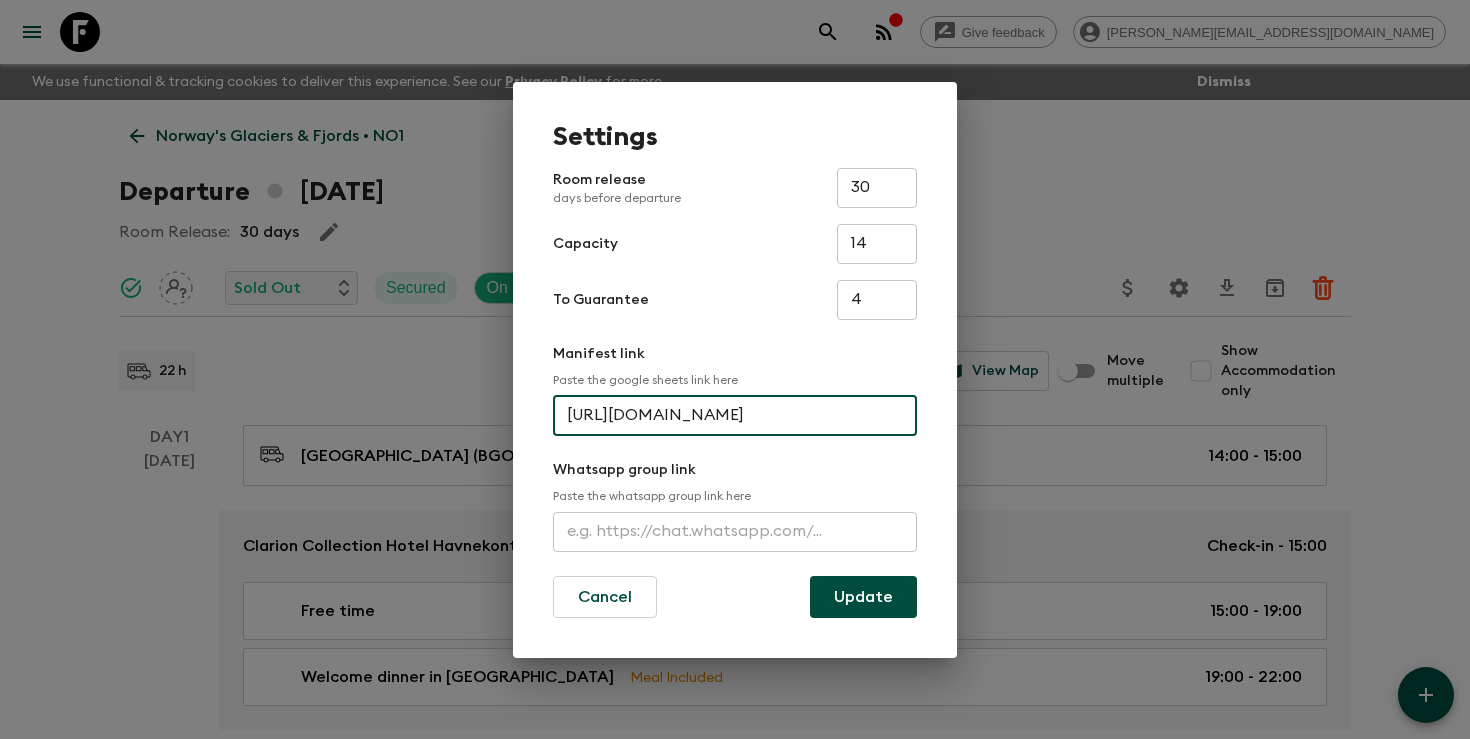 scroll, scrollTop: 0, scrollLeft: 527, axis: horizontal 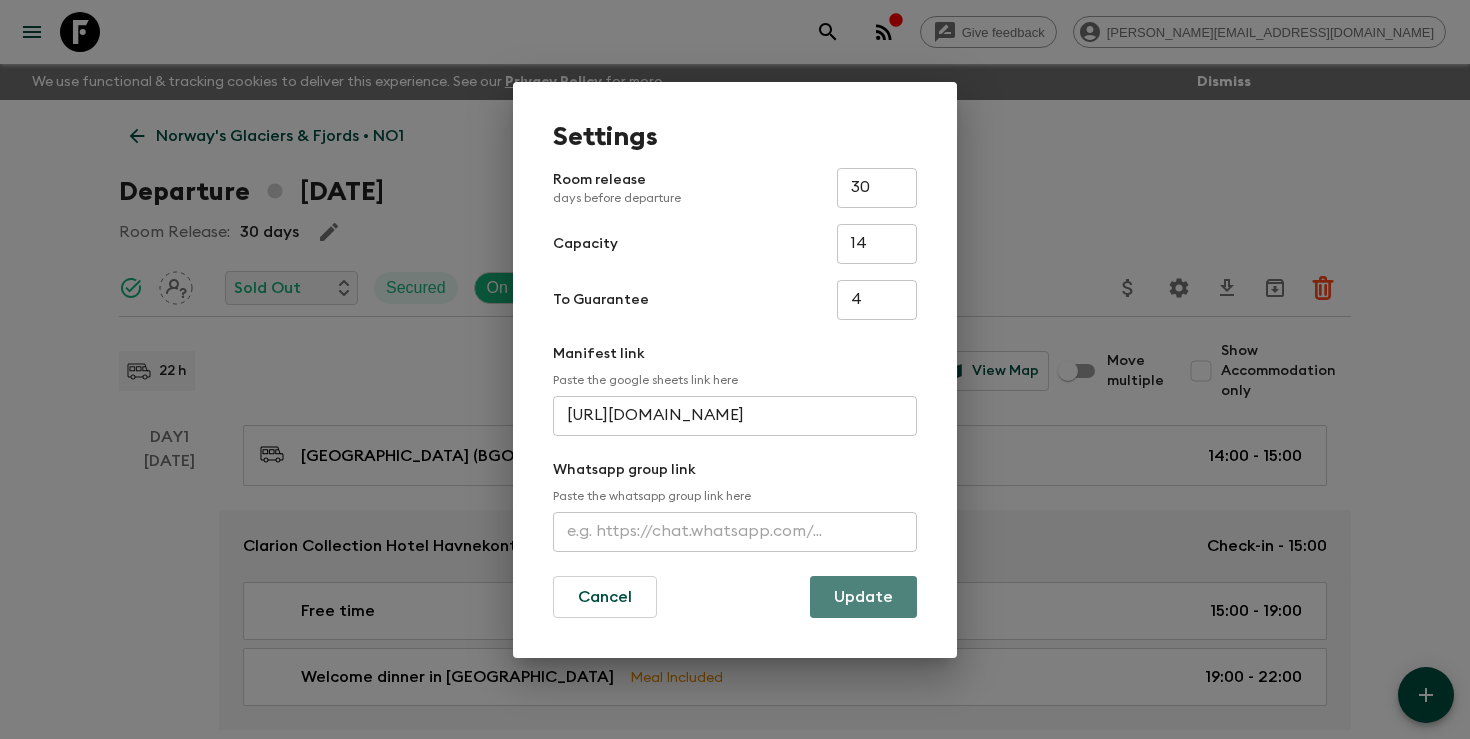 click on "Update" at bounding box center (863, 597) 